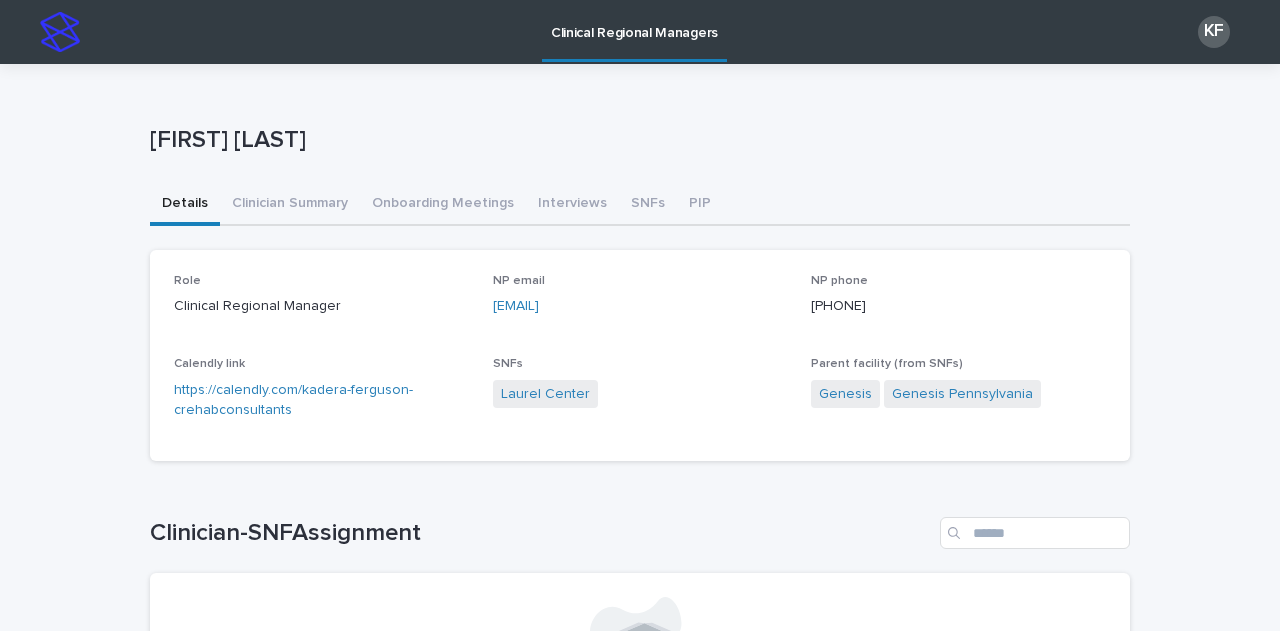 scroll, scrollTop: 0, scrollLeft: 0, axis: both 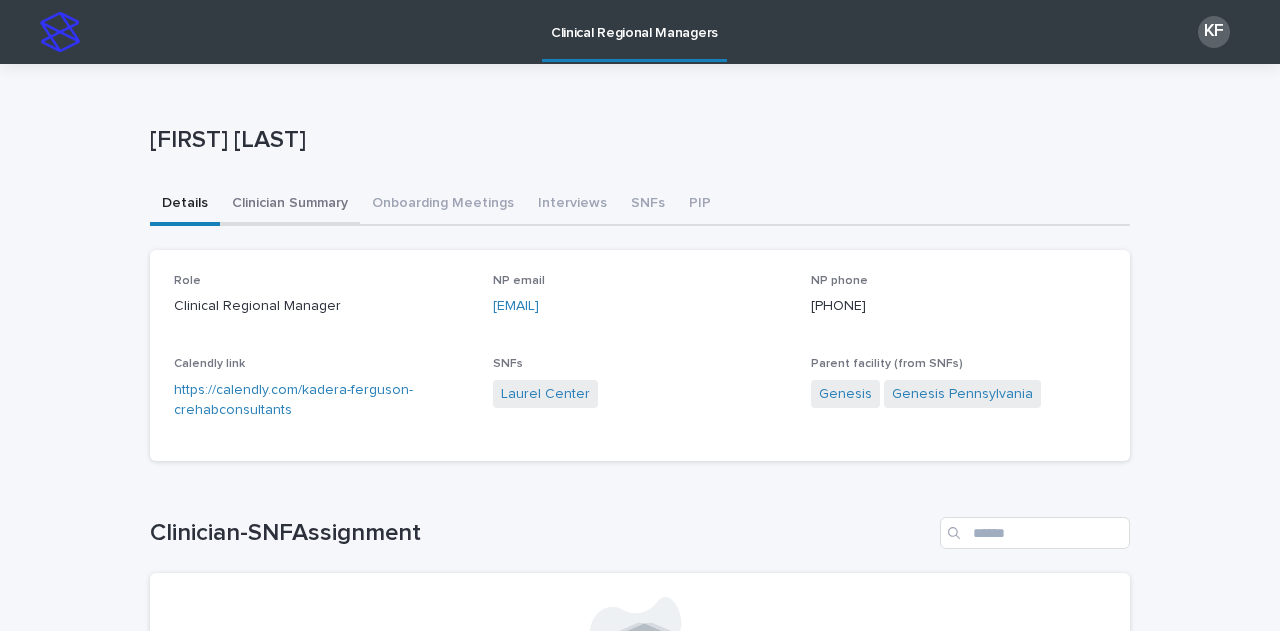 click on "Clinician Summary" at bounding box center (290, 205) 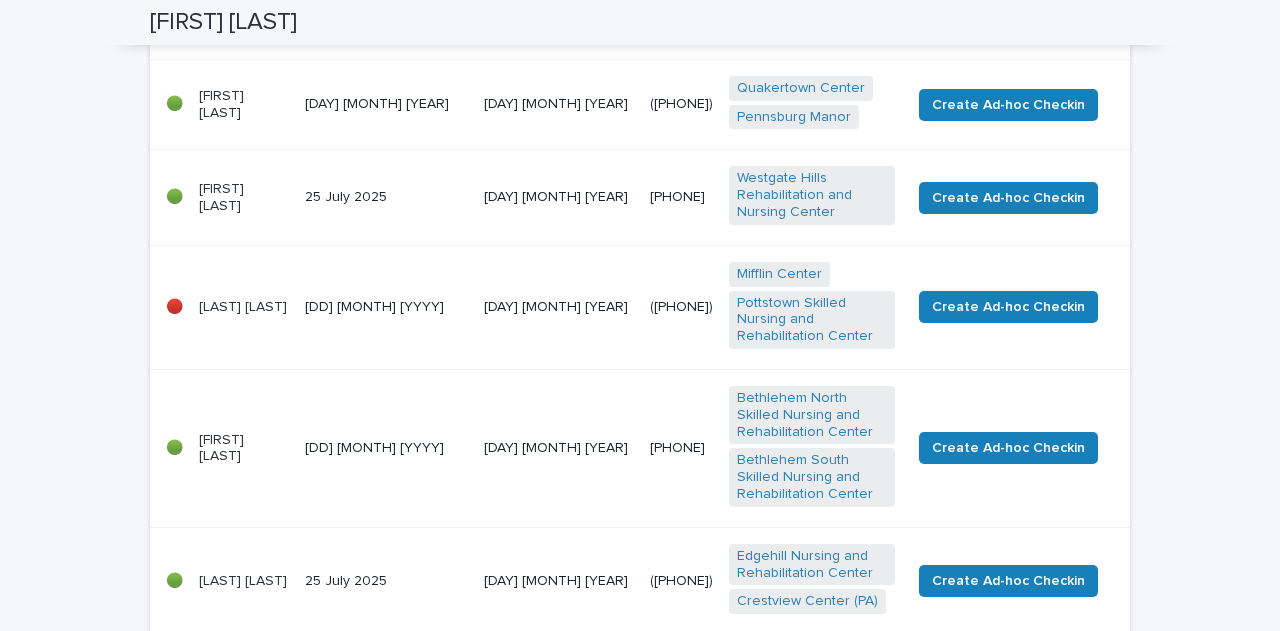 scroll, scrollTop: 600, scrollLeft: 0, axis: vertical 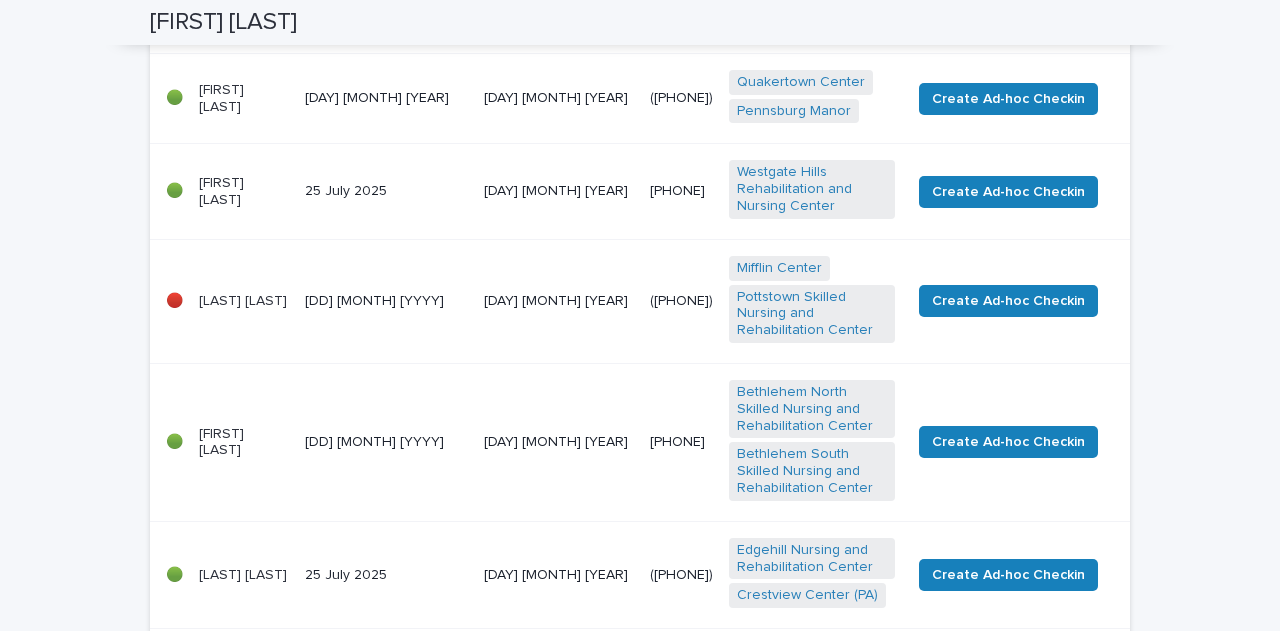 click on "[DD] [MONTH] [YYYY]" at bounding box center [386, 301] 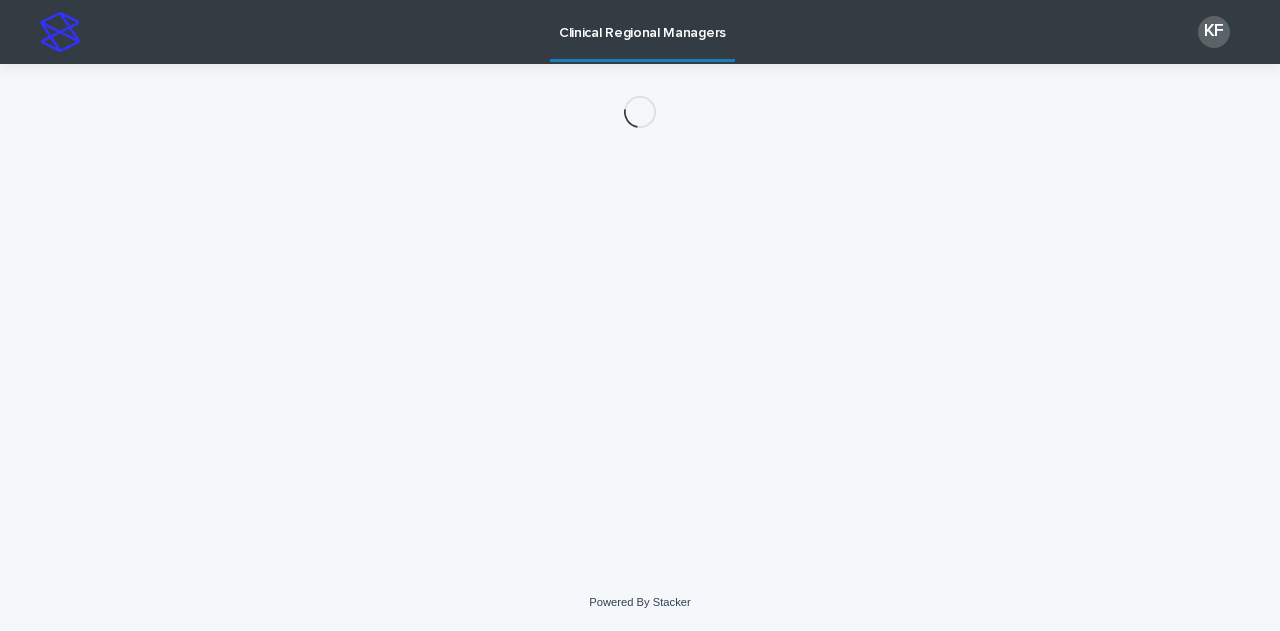 scroll, scrollTop: 0, scrollLeft: 0, axis: both 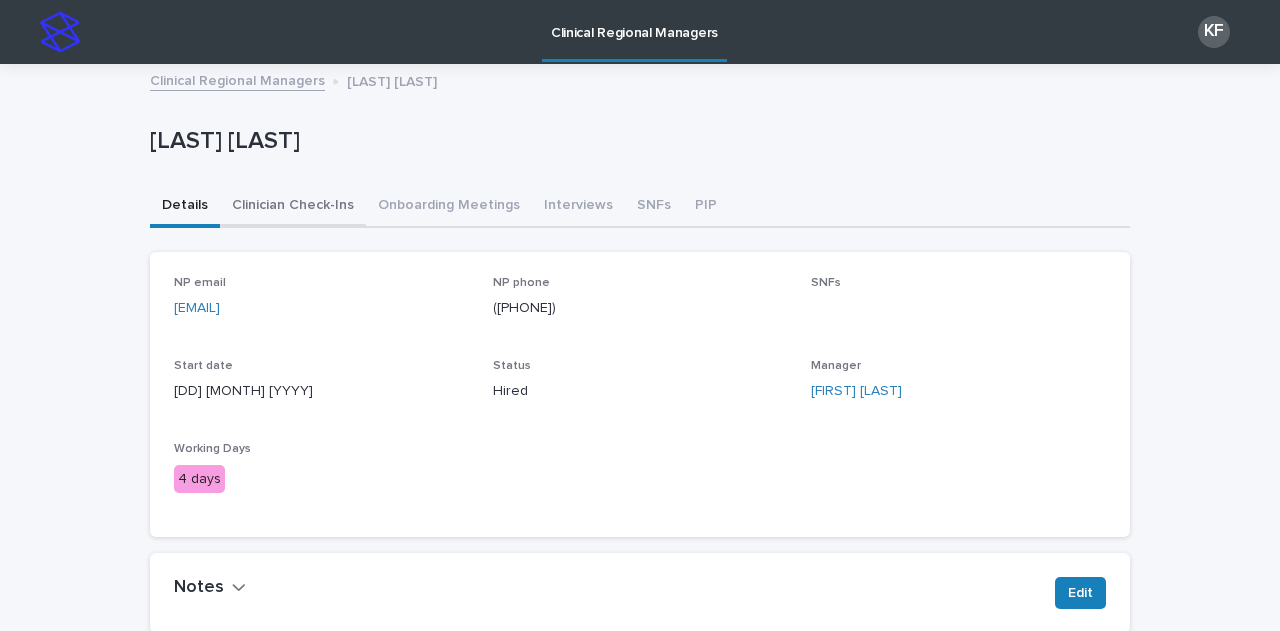 click on "Clinician Check-Ins" at bounding box center [293, 207] 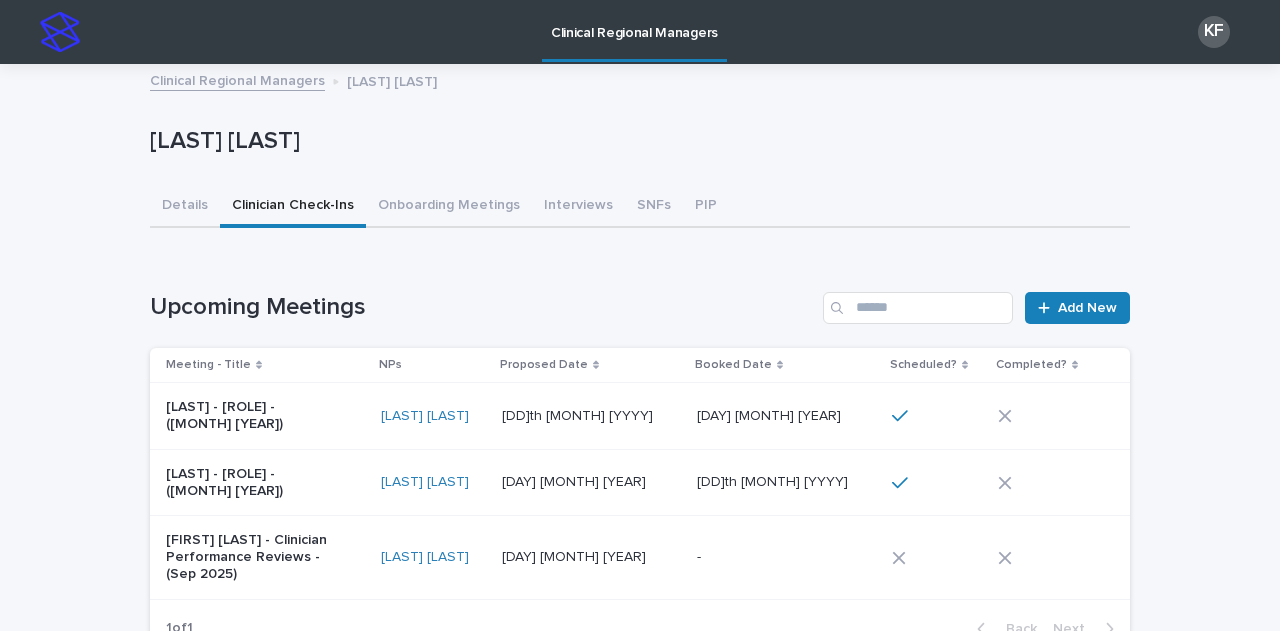 click on "[DAY] [MONTH] [YEAR] [DAY] [MONTH] [YEAR]" at bounding box center [786, 416] 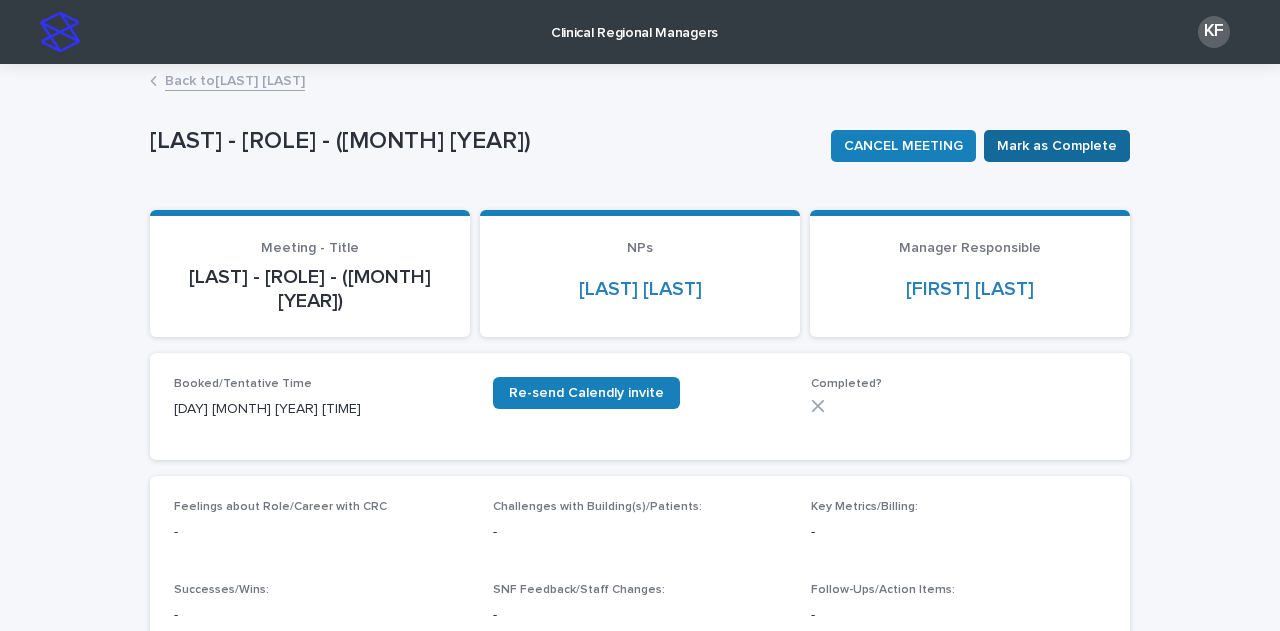 click on "Mark as Complete" at bounding box center (1057, 146) 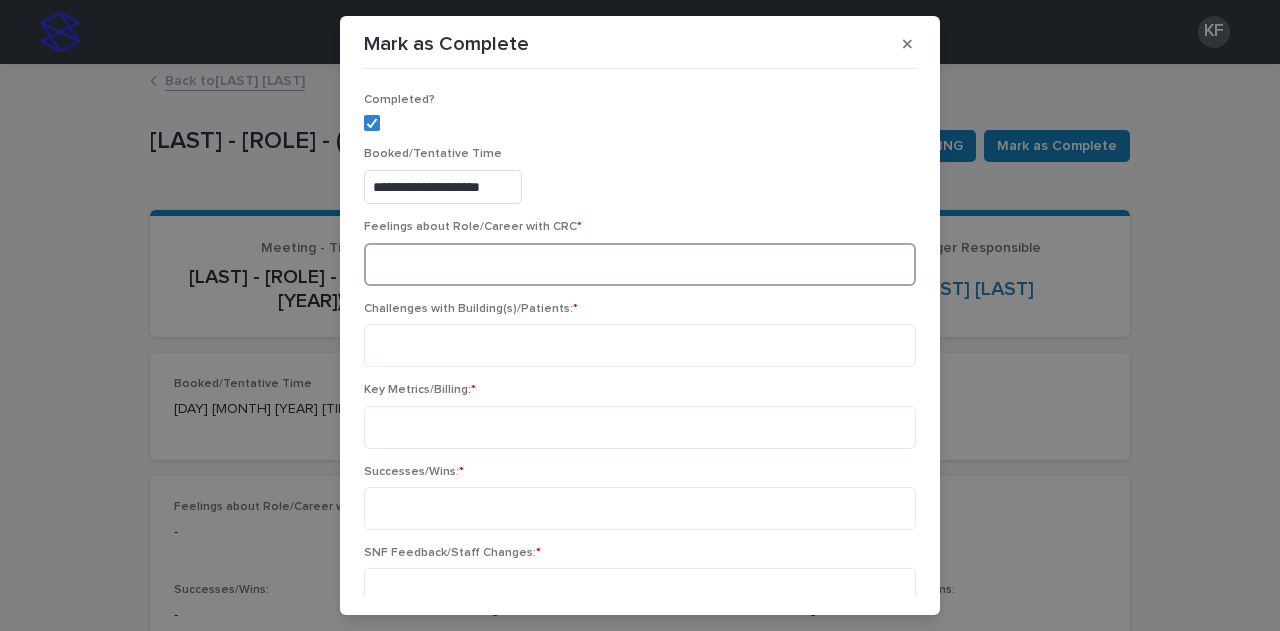 click at bounding box center (640, 264) 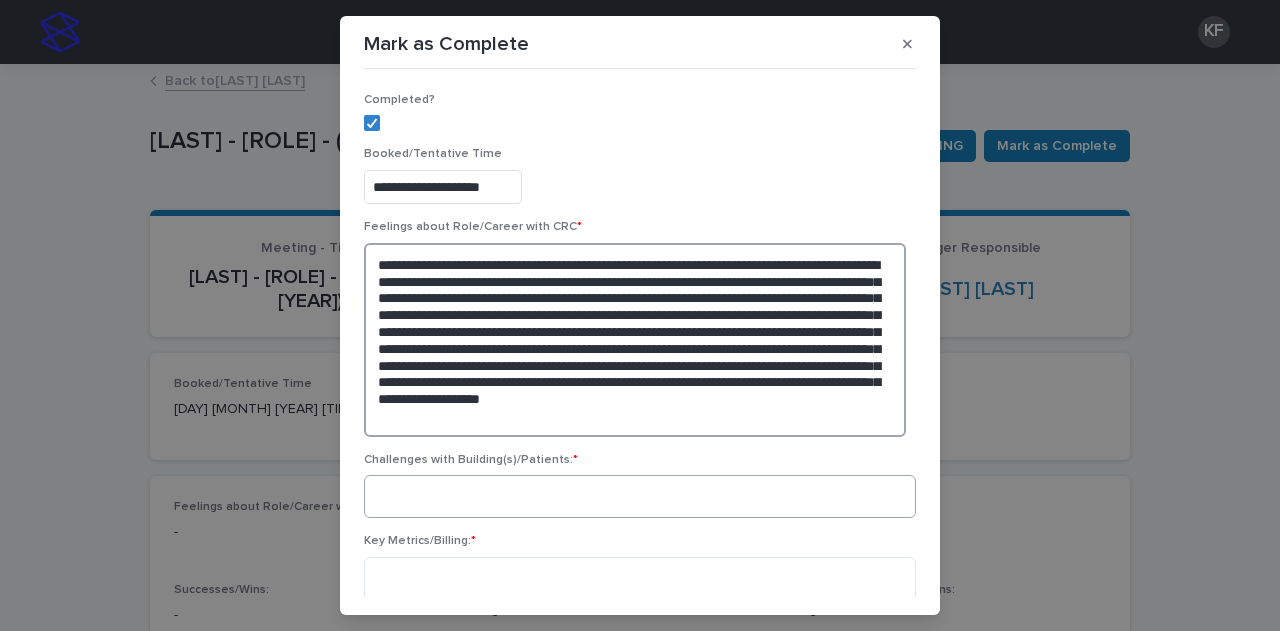 type on "**********" 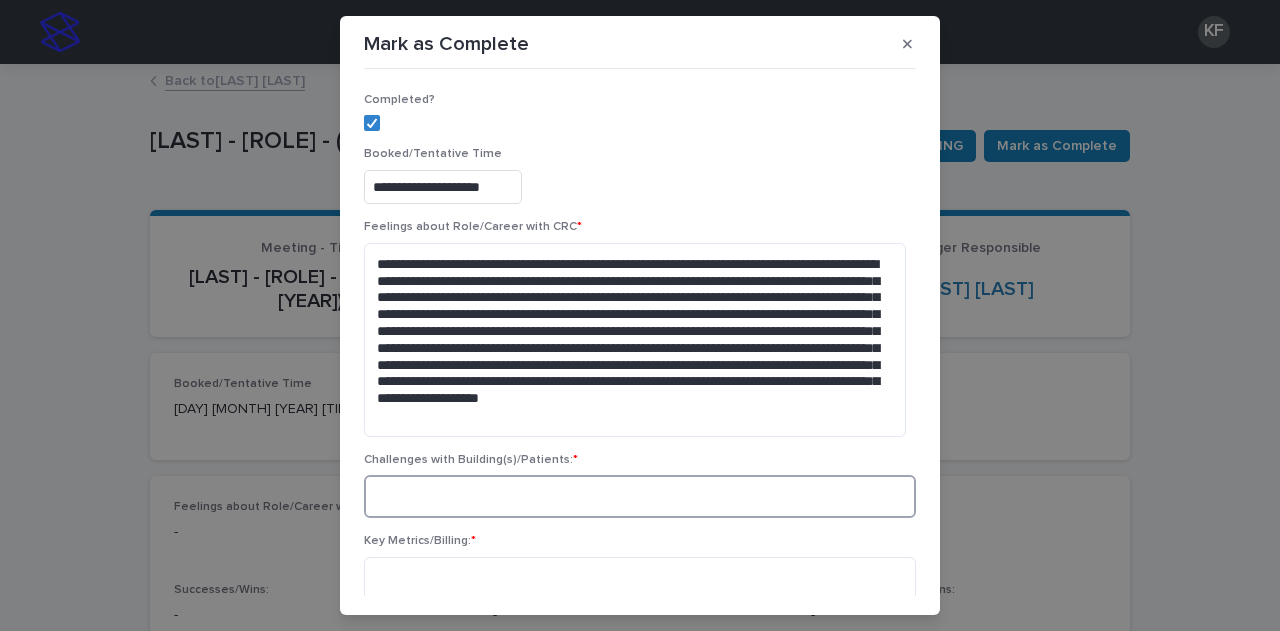 click at bounding box center [640, 496] 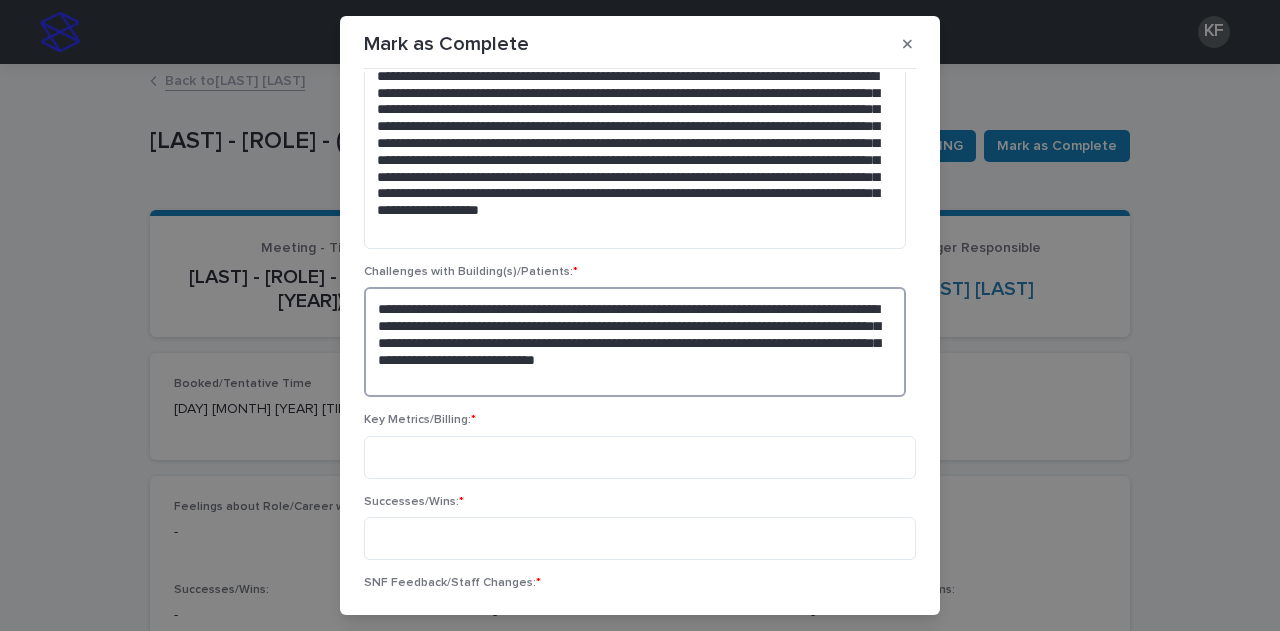scroll, scrollTop: 300, scrollLeft: 0, axis: vertical 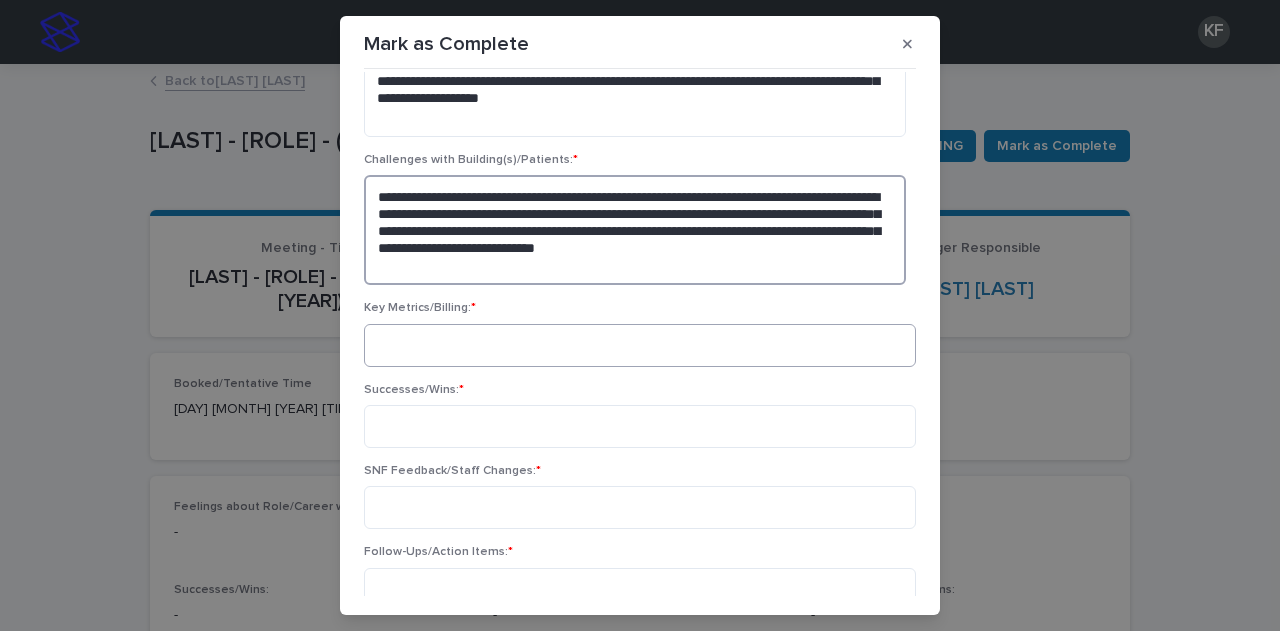 type on "**********" 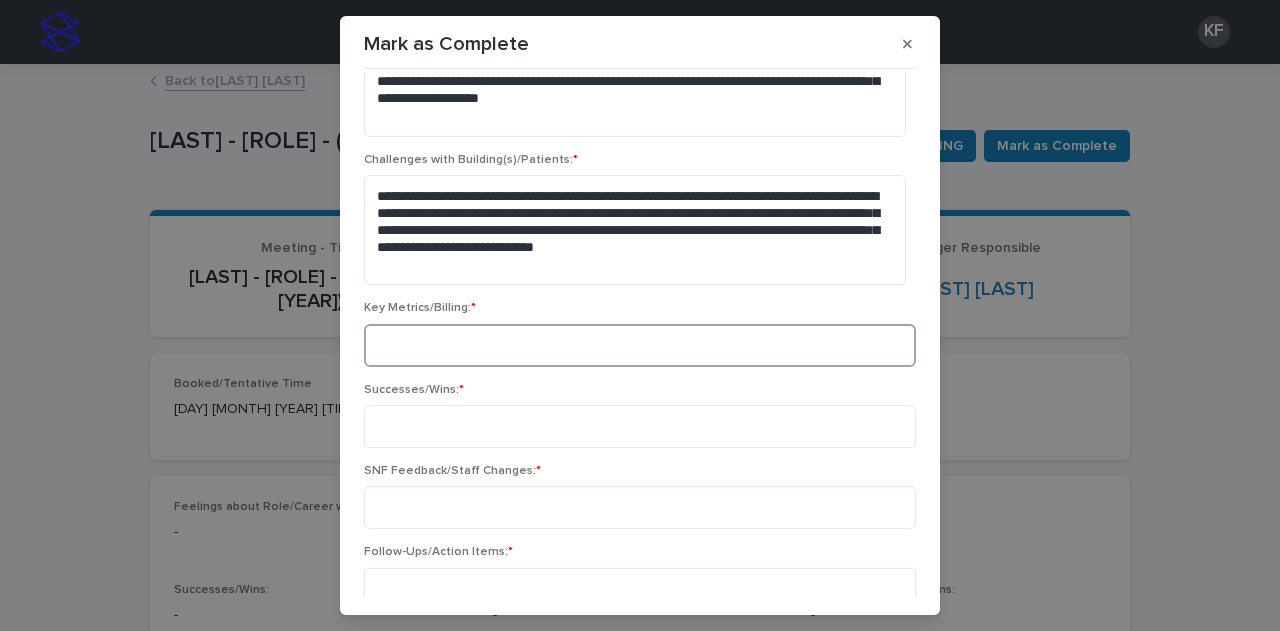 click at bounding box center [640, 345] 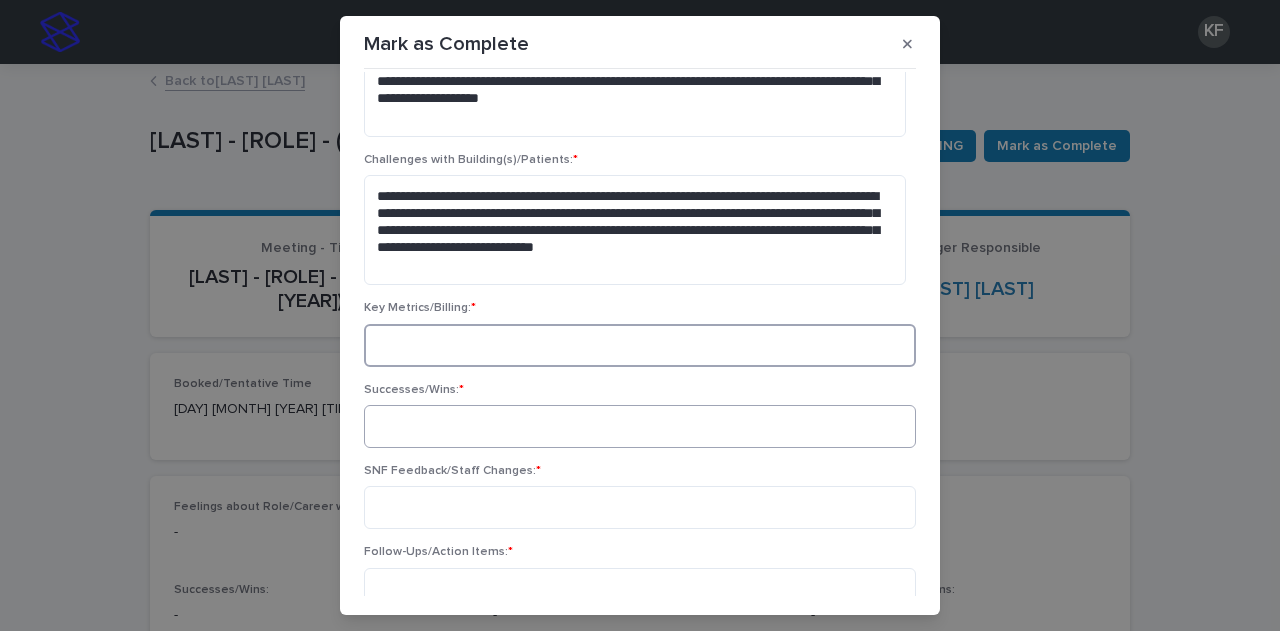 paste on "**********" 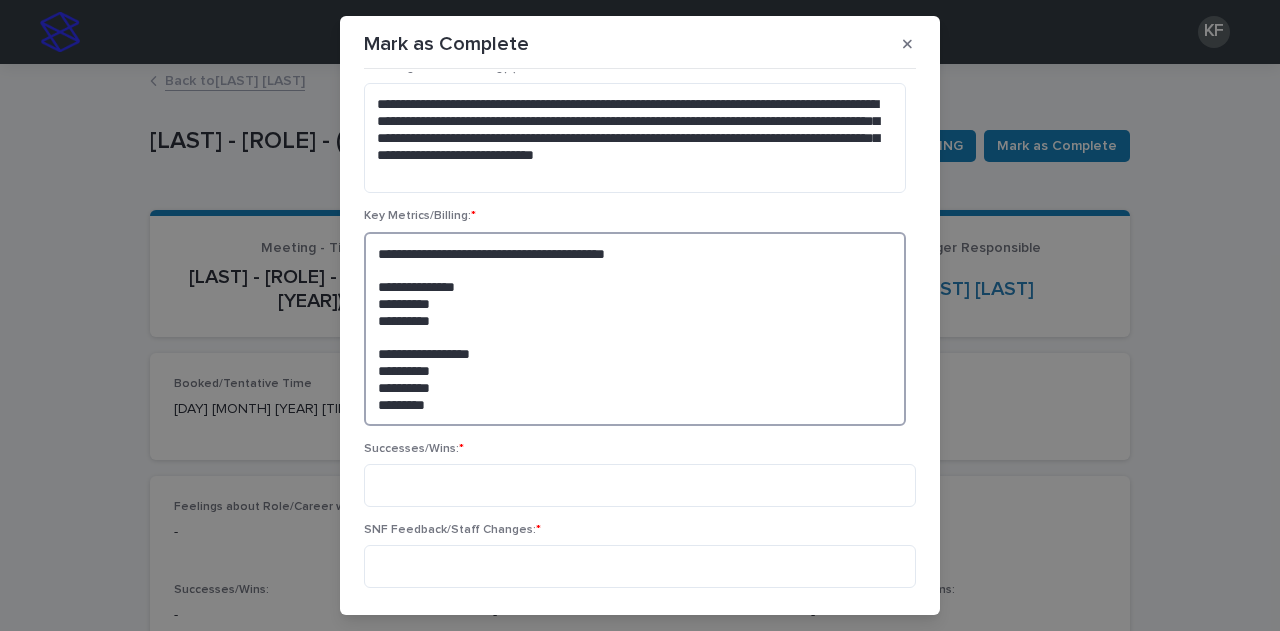 scroll, scrollTop: 500, scrollLeft: 0, axis: vertical 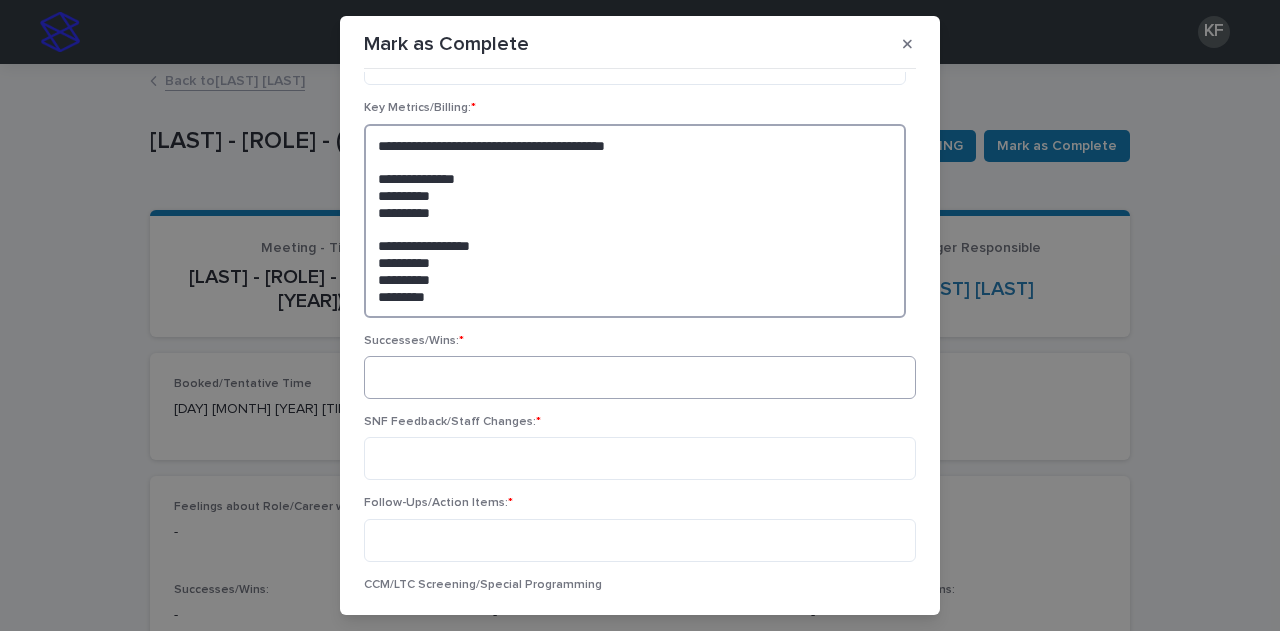 type on "**********" 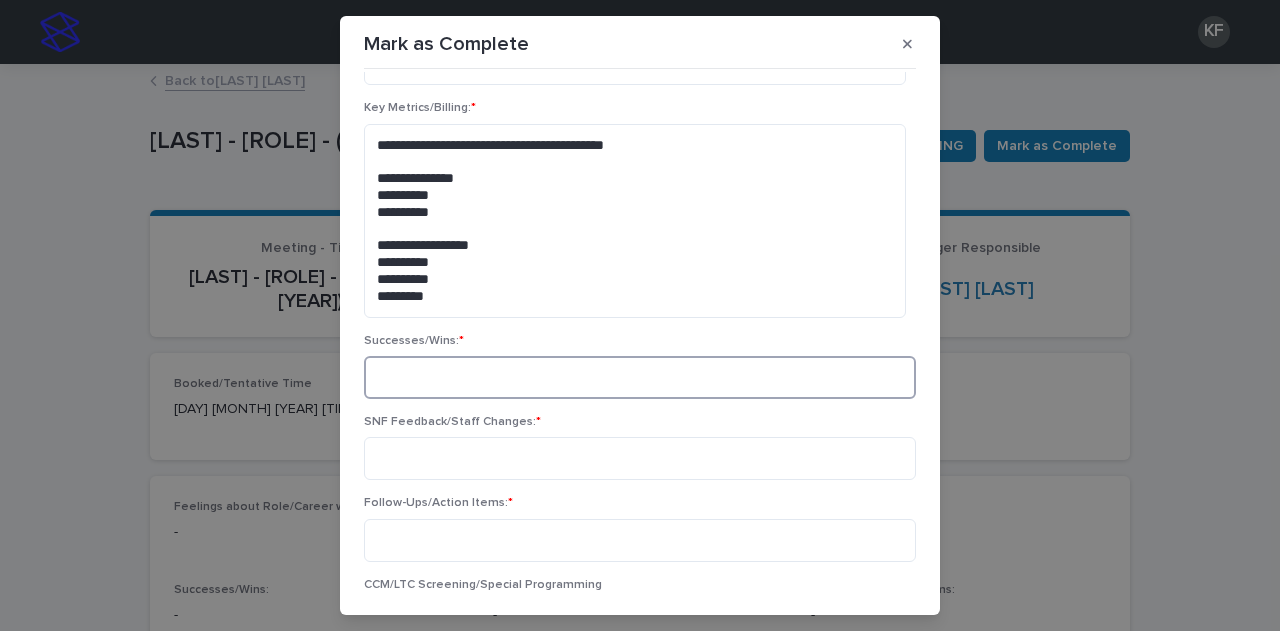 click at bounding box center [640, 377] 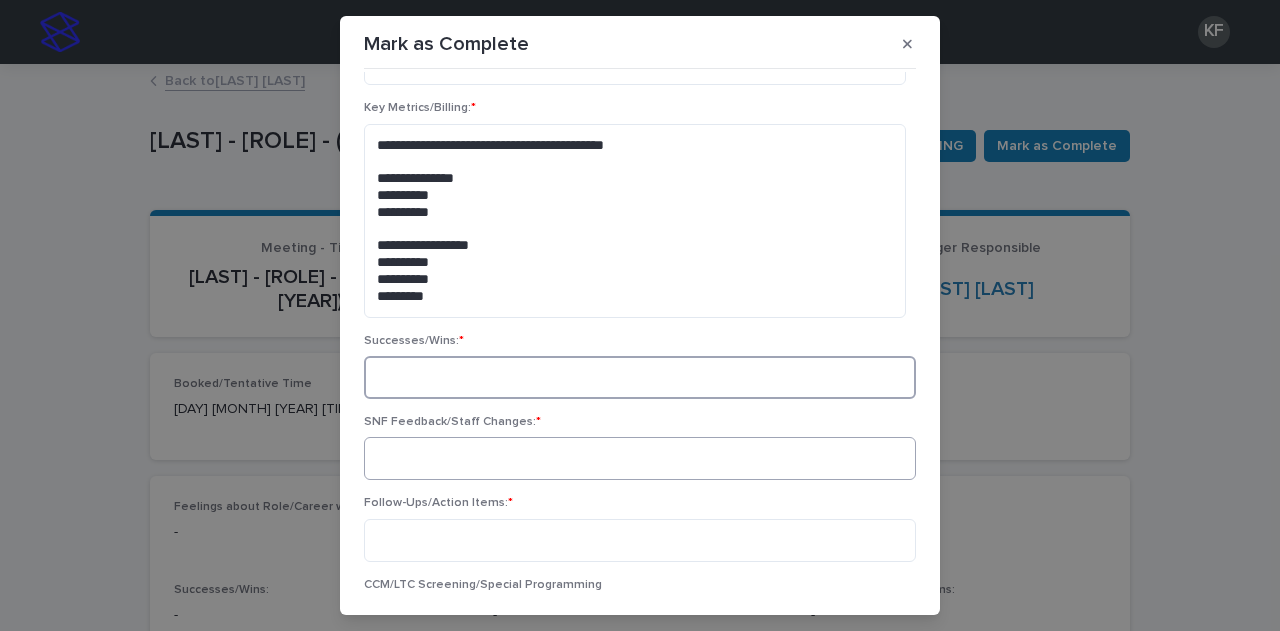 paste on "**********" 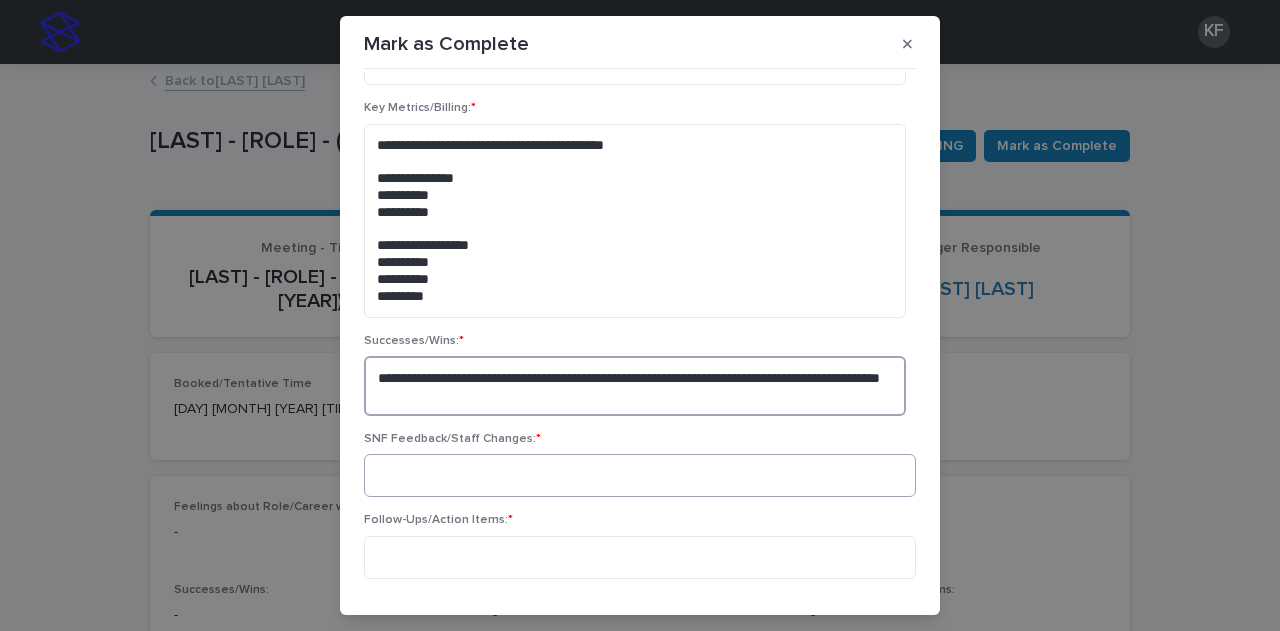 type on "**********" 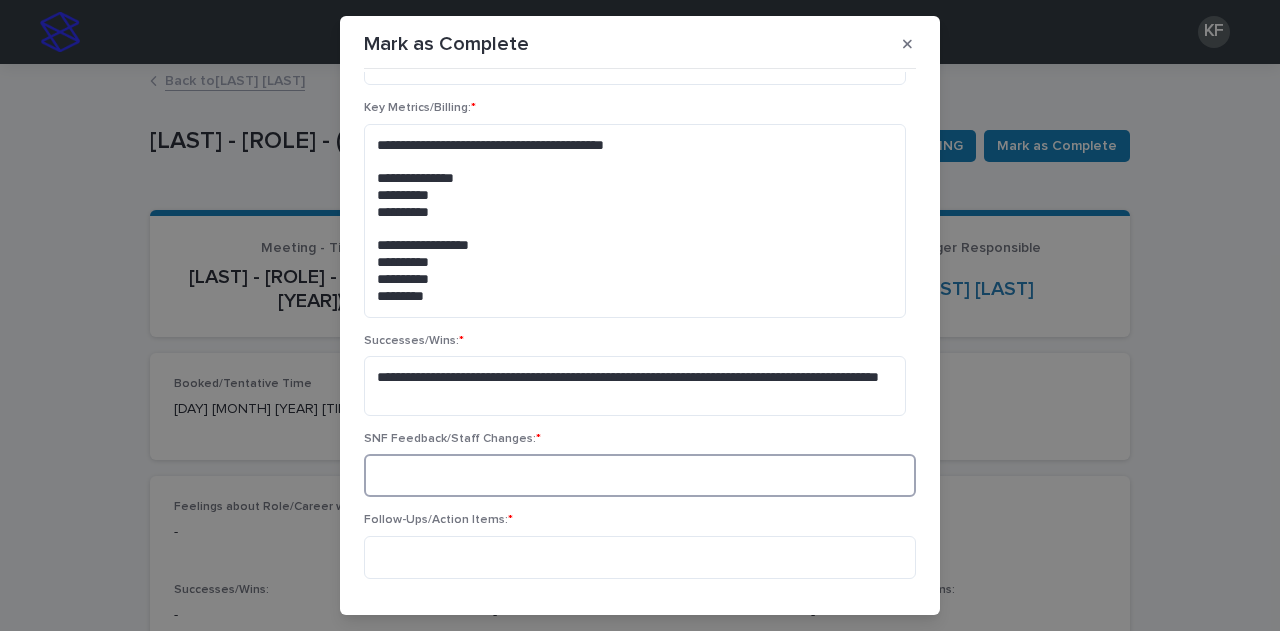click at bounding box center (640, 475) 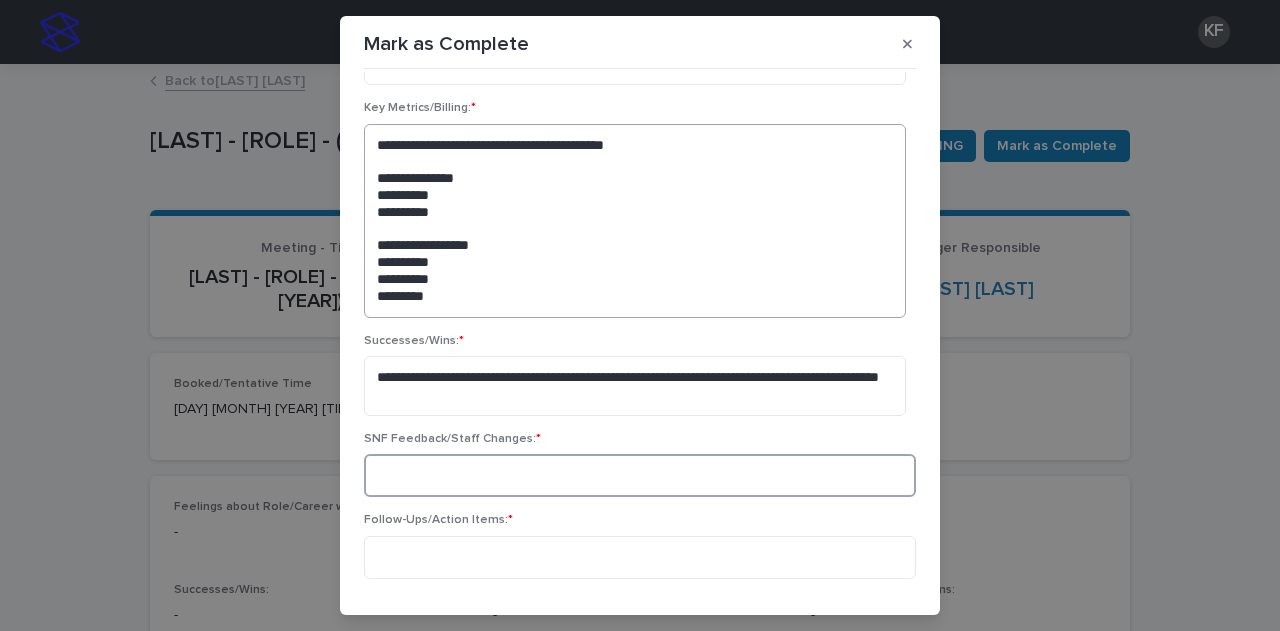 paste on "**********" 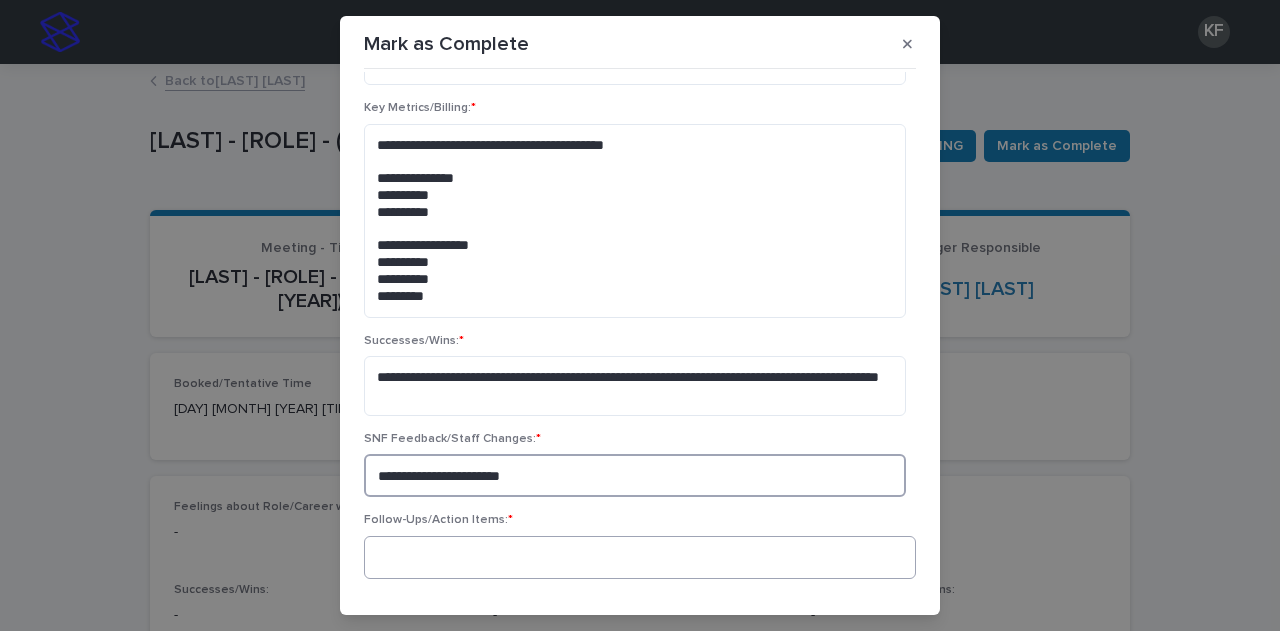 type on "**********" 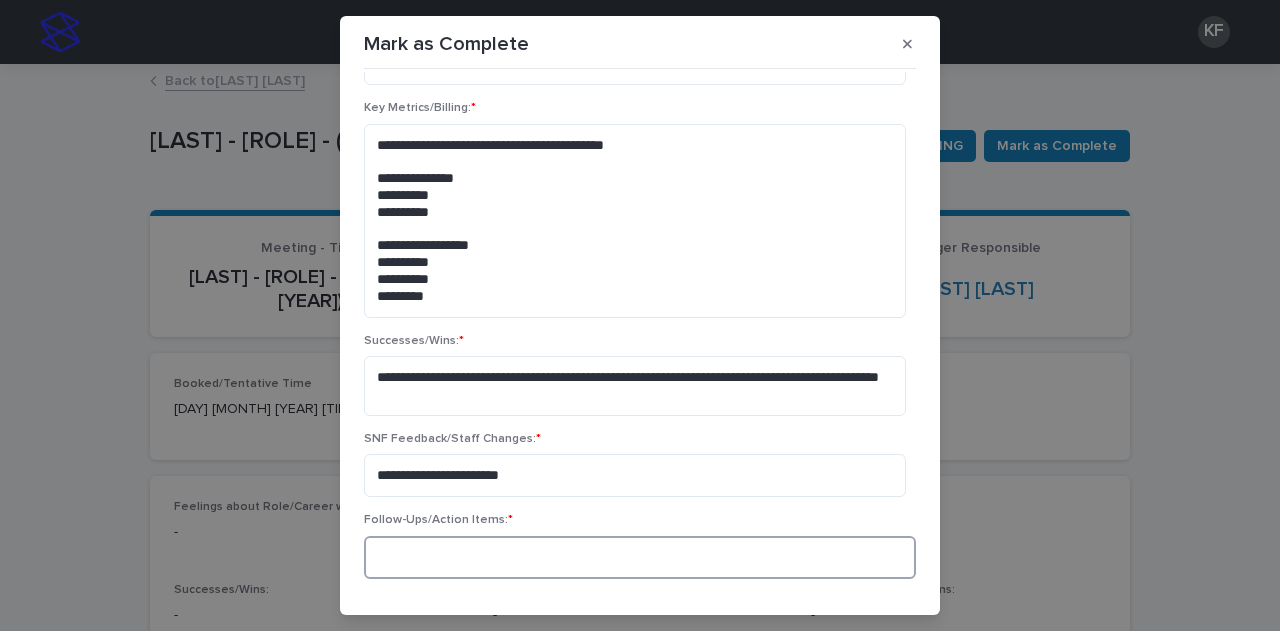 click at bounding box center (640, 557) 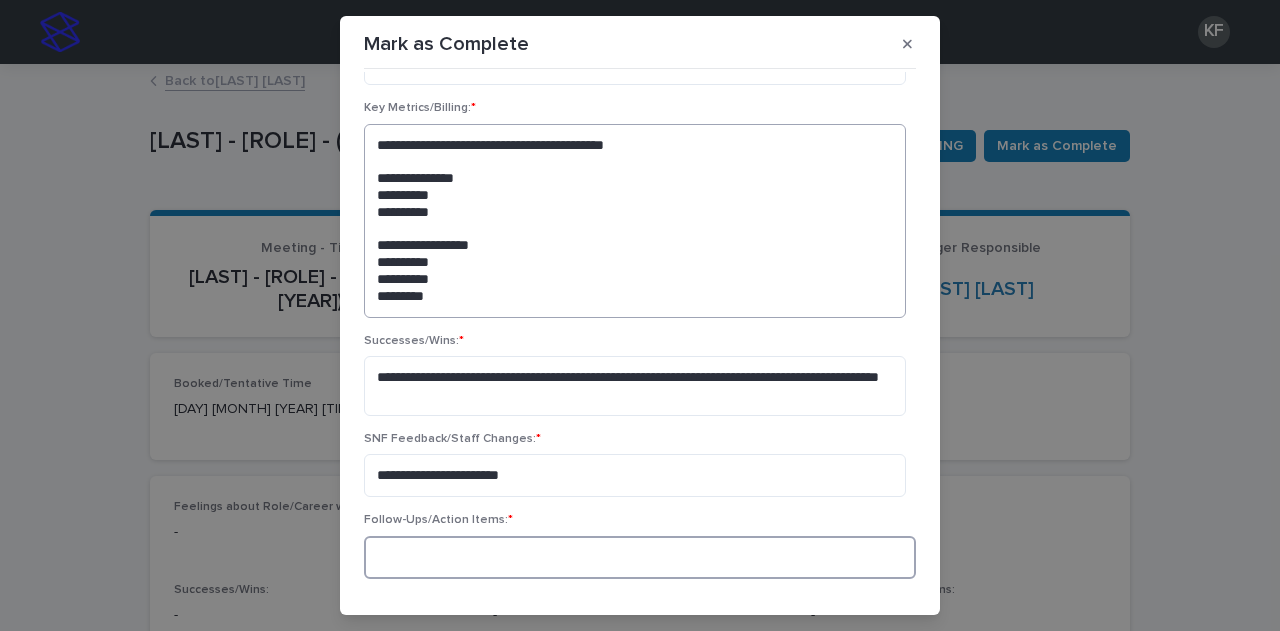 paste on "**********" 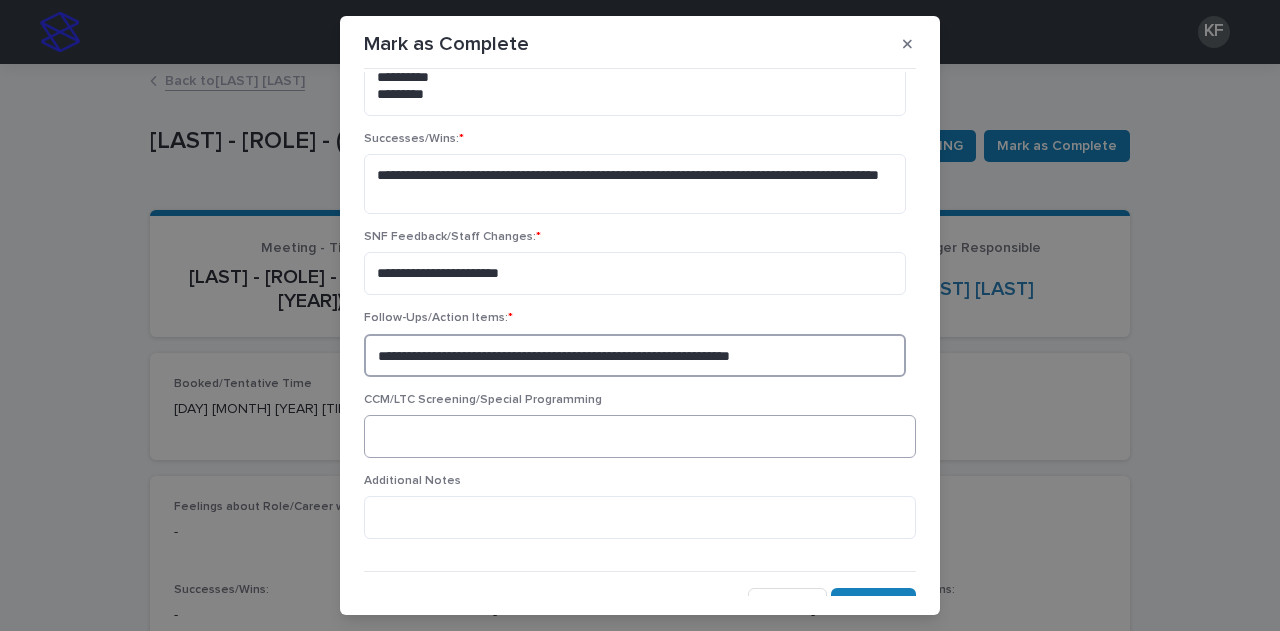 scroll, scrollTop: 726, scrollLeft: 0, axis: vertical 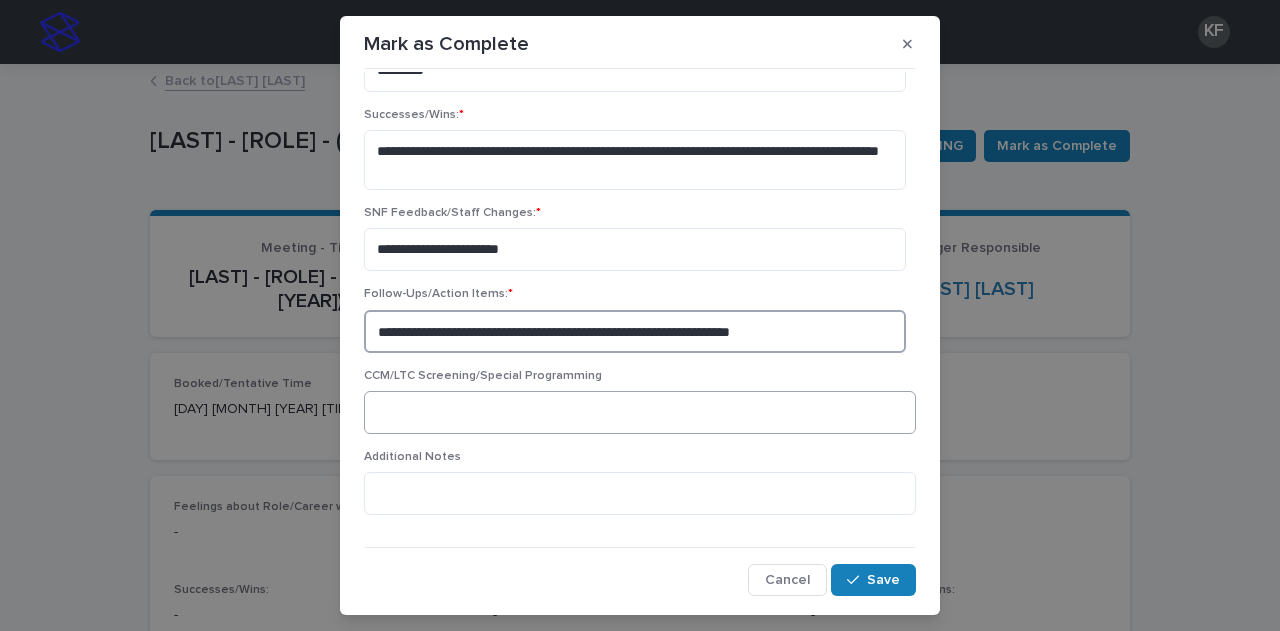 type on "**********" 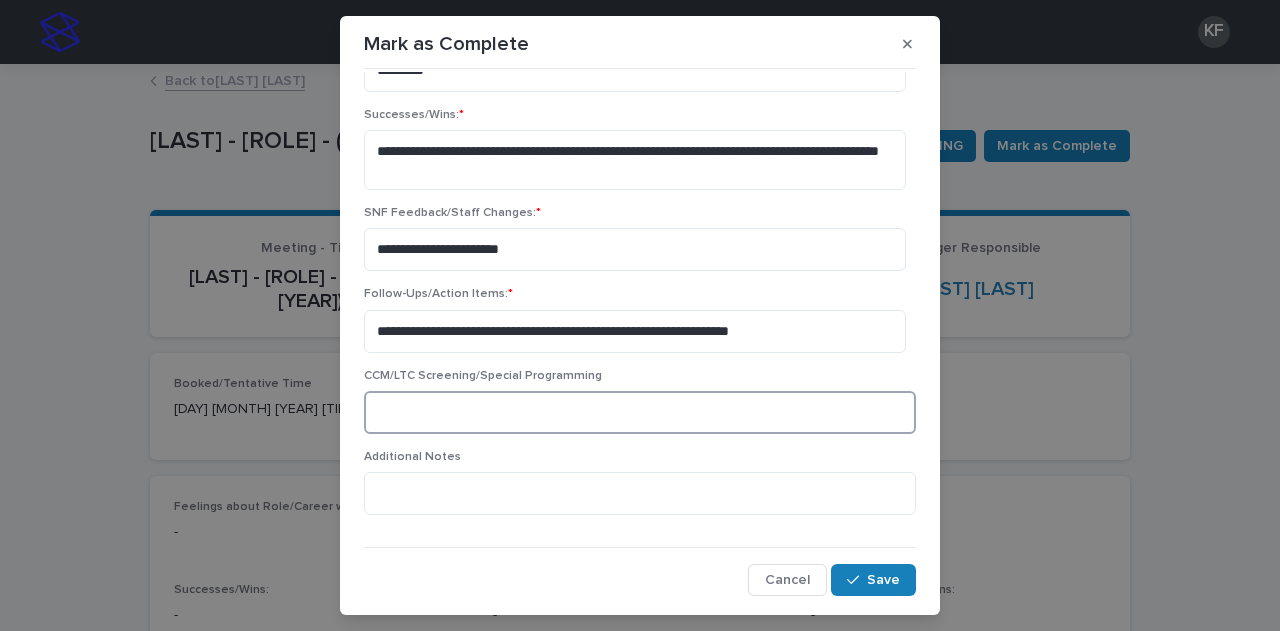 click at bounding box center (640, 412) 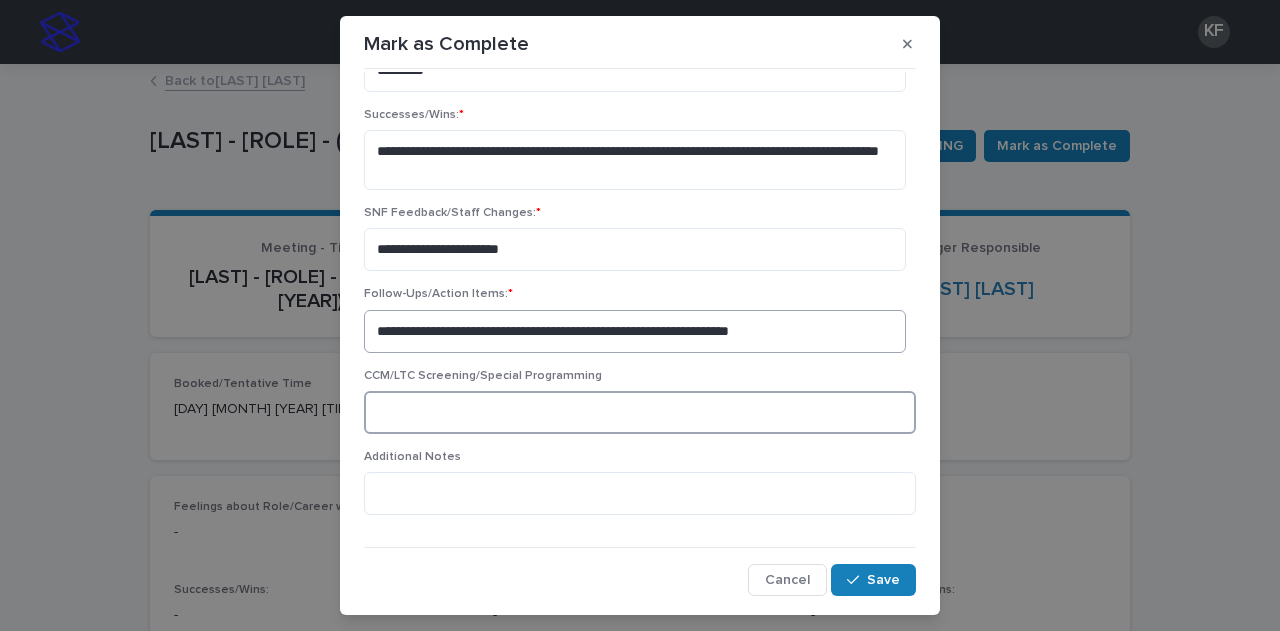 paste on "**********" 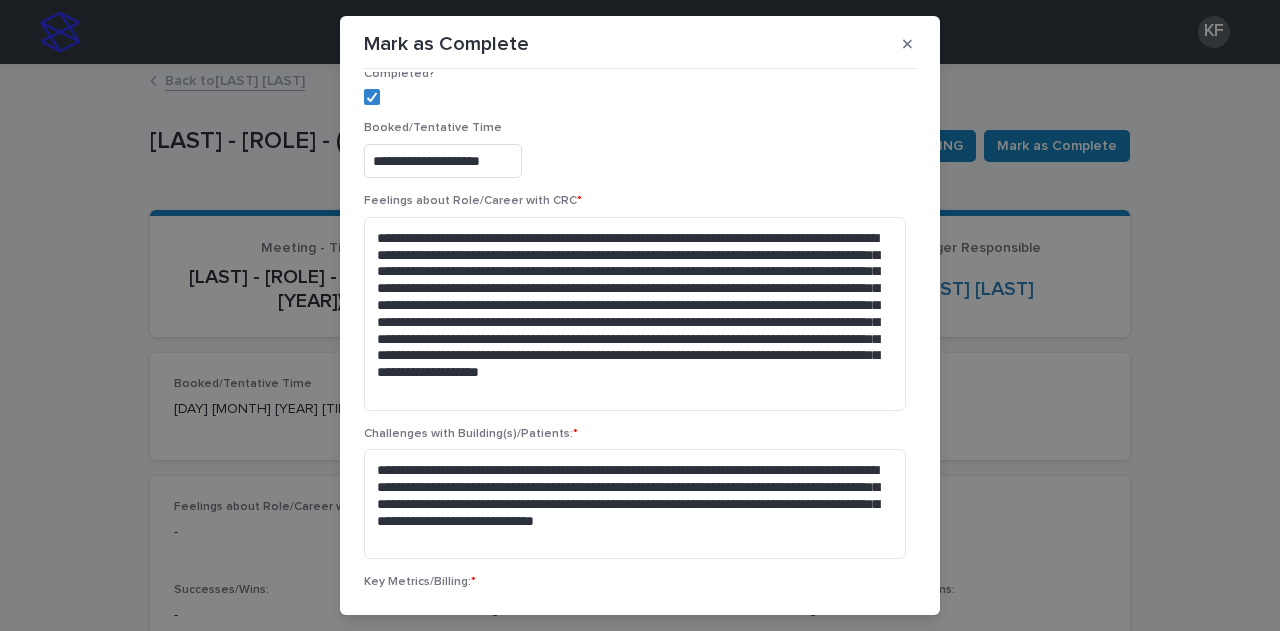 scroll, scrollTop: 426, scrollLeft: 0, axis: vertical 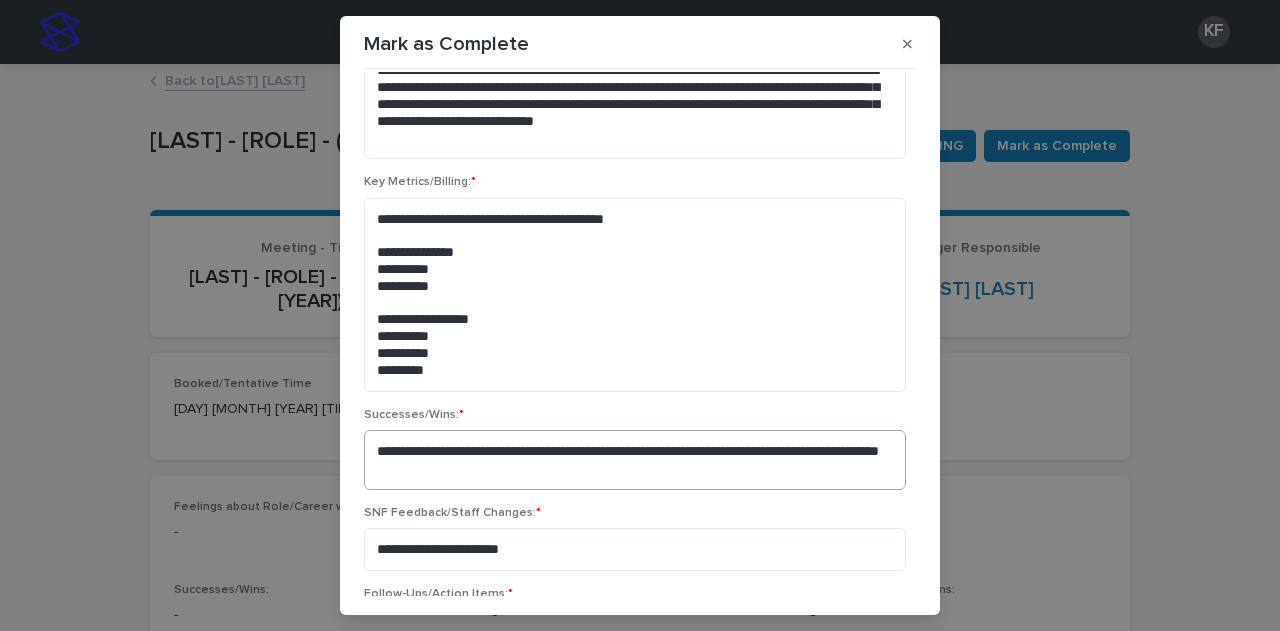 type on "**********" 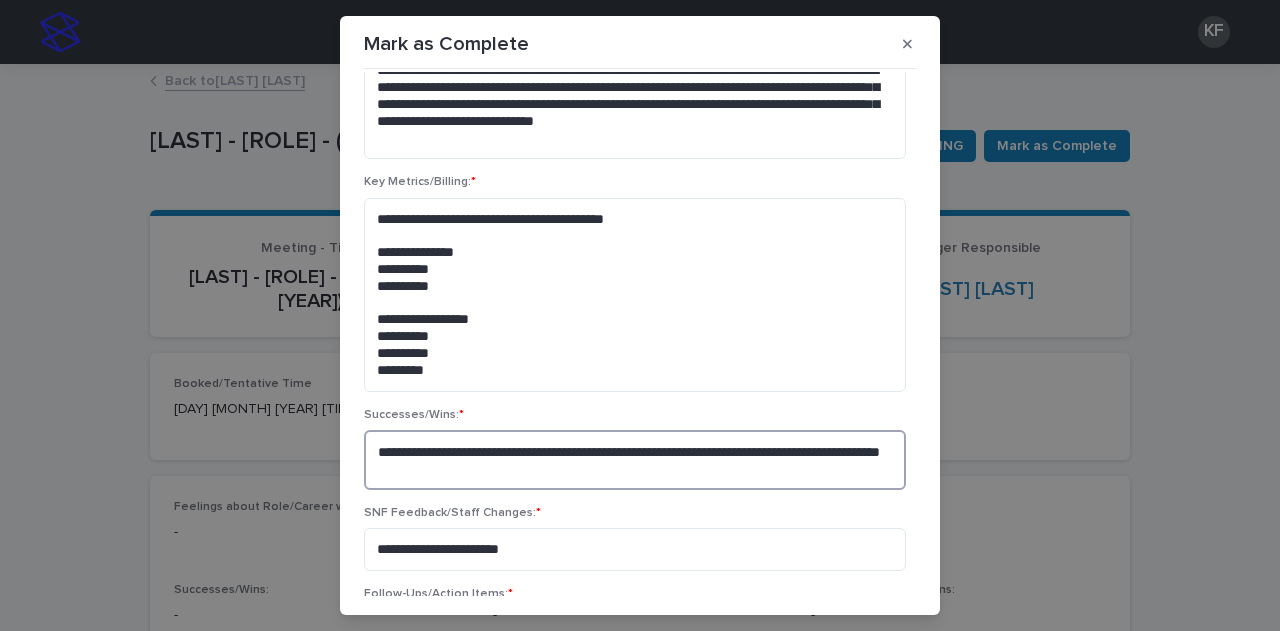 click on "**********" at bounding box center (635, 460) 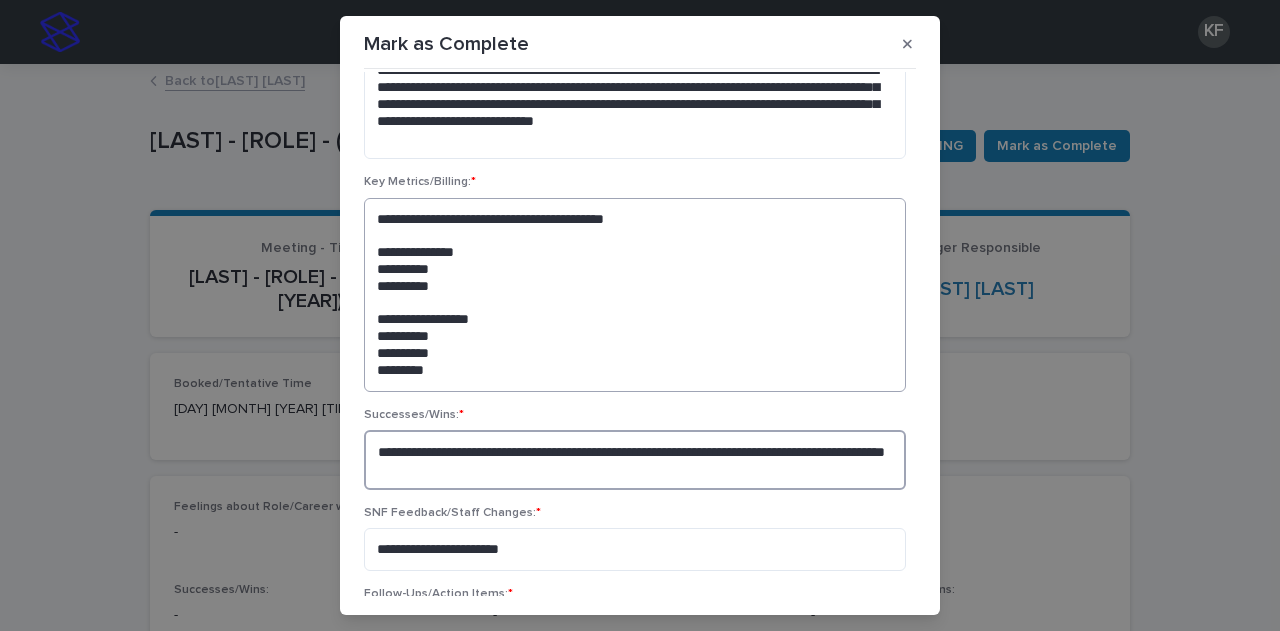 paste on "**********" 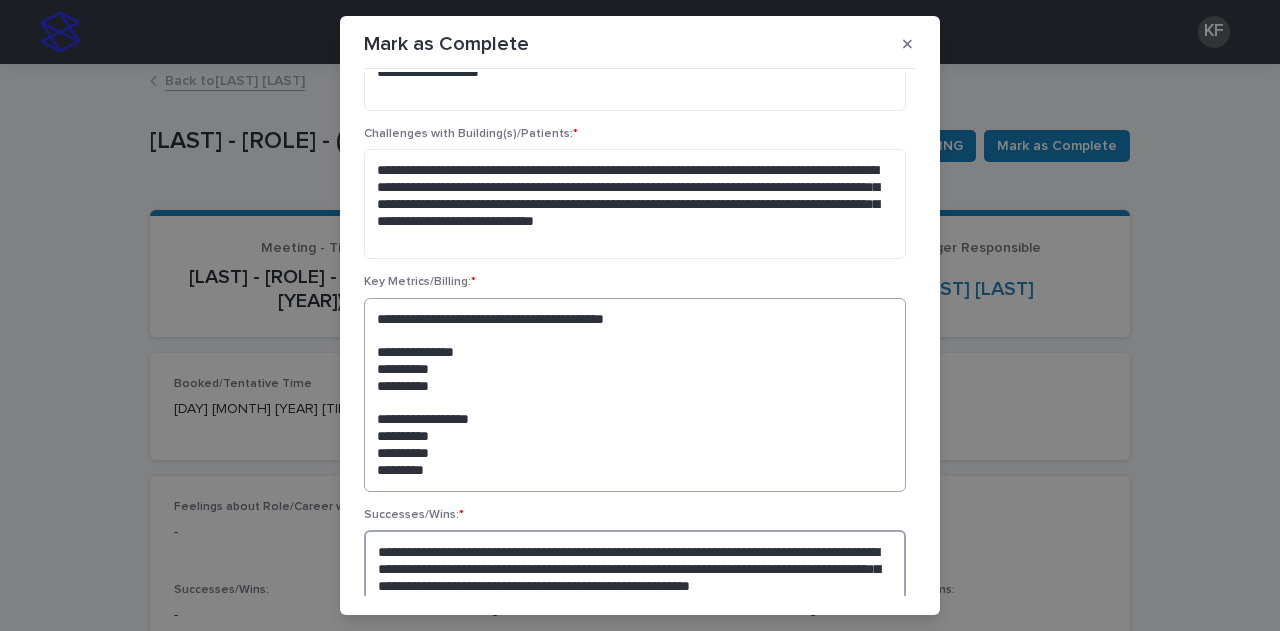 scroll, scrollTop: 526, scrollLeft: 0, axis: vertical 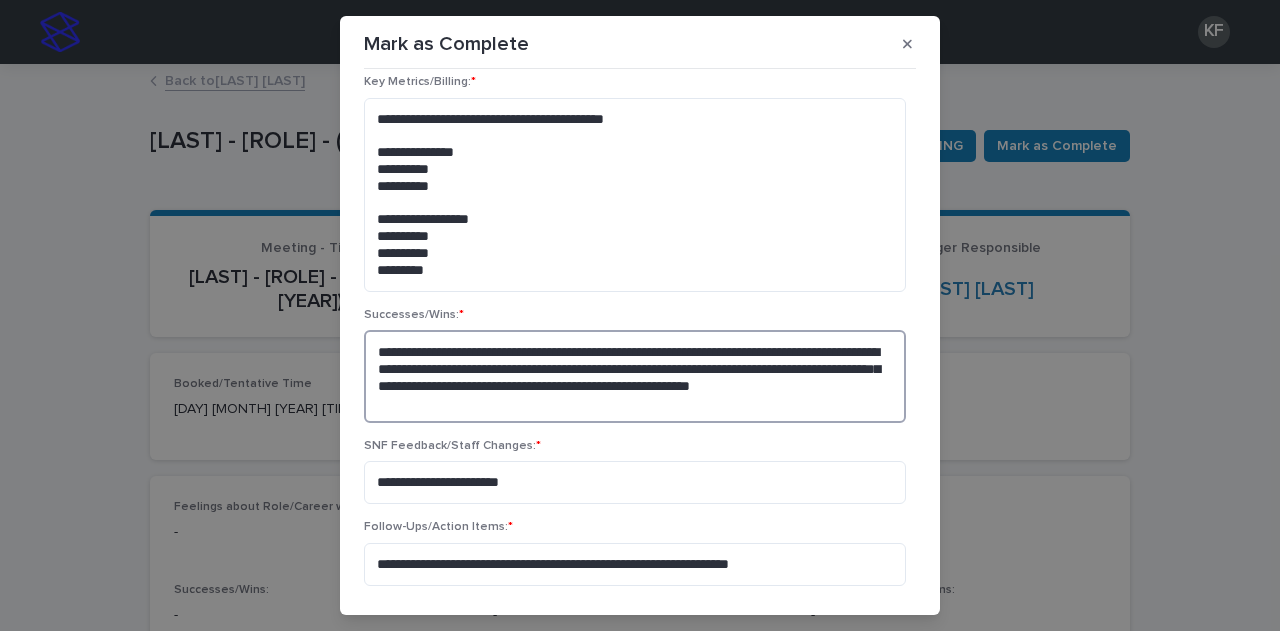 click on "**********" at bounding box center (635, 376) 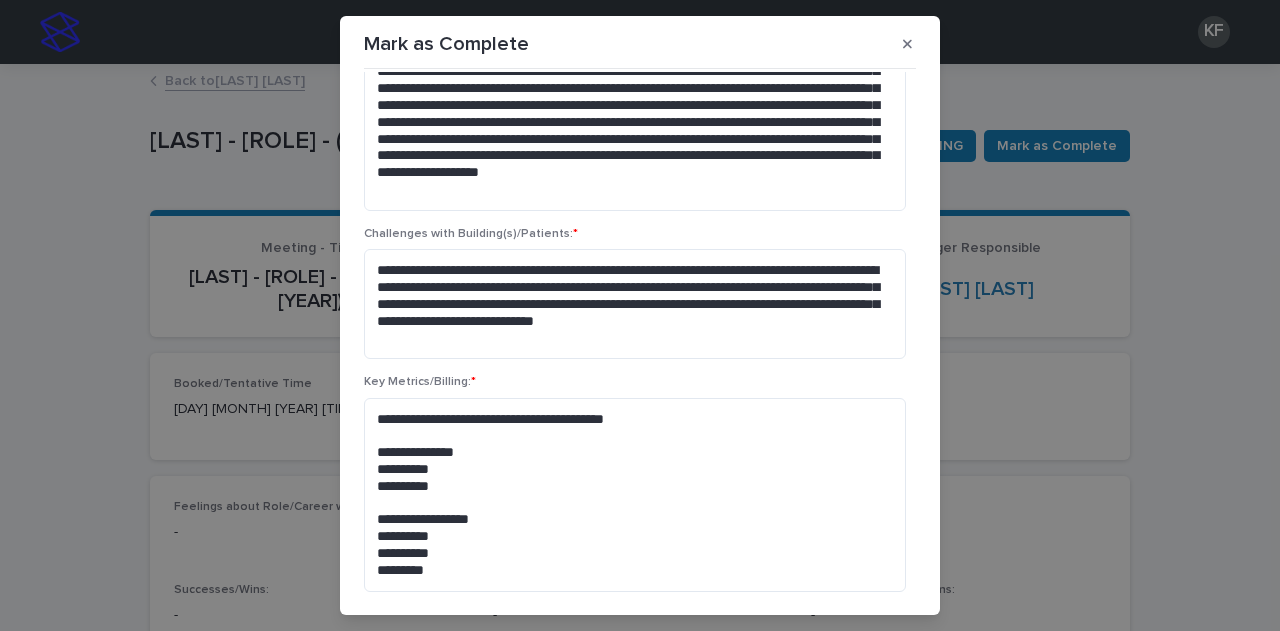scroll, scrollTop: 26, scrollLeft: 0, axis: vertical 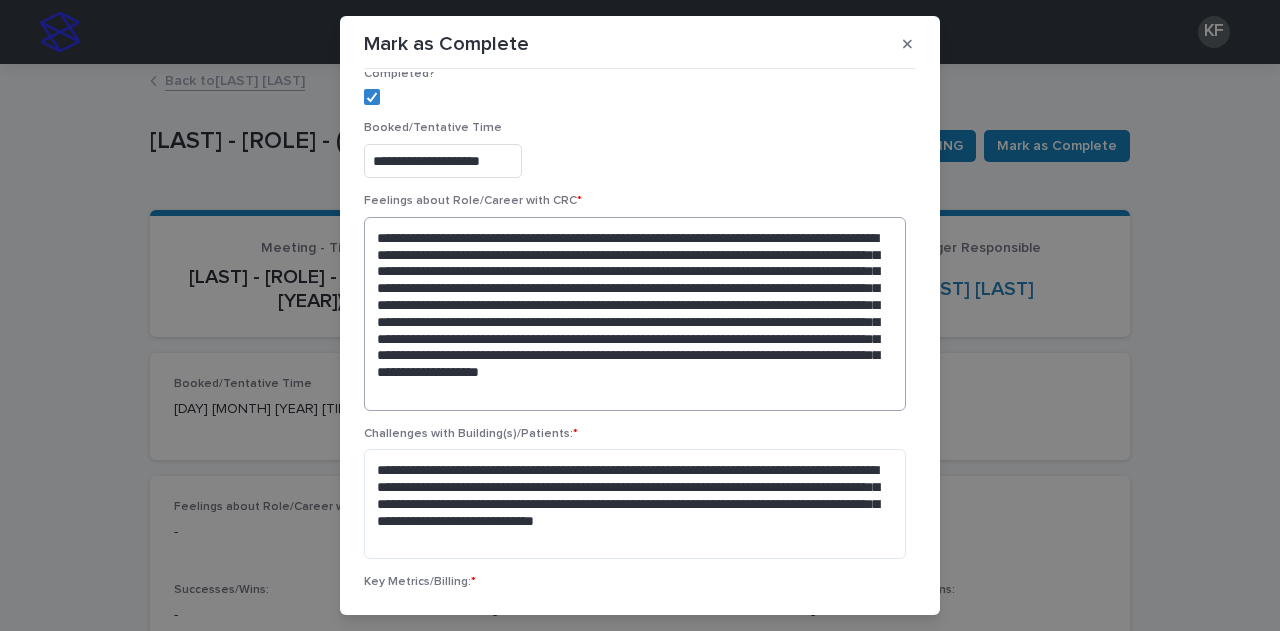 type on "**********" 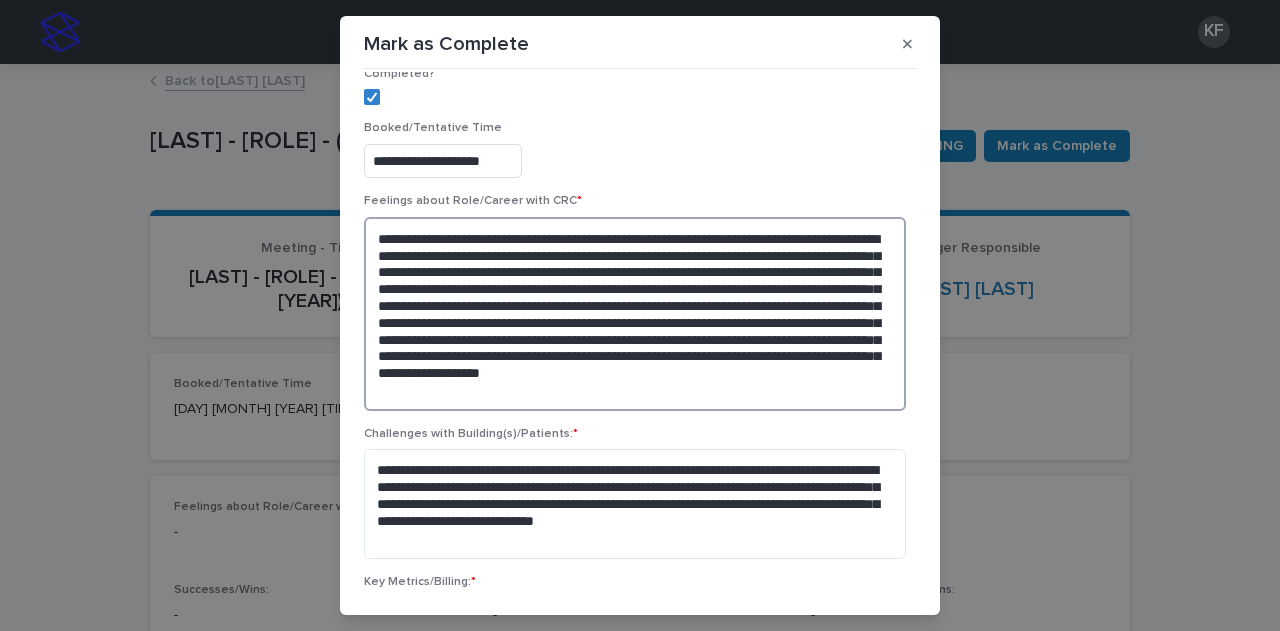 click on "**********" at bounding box center [635, 314] 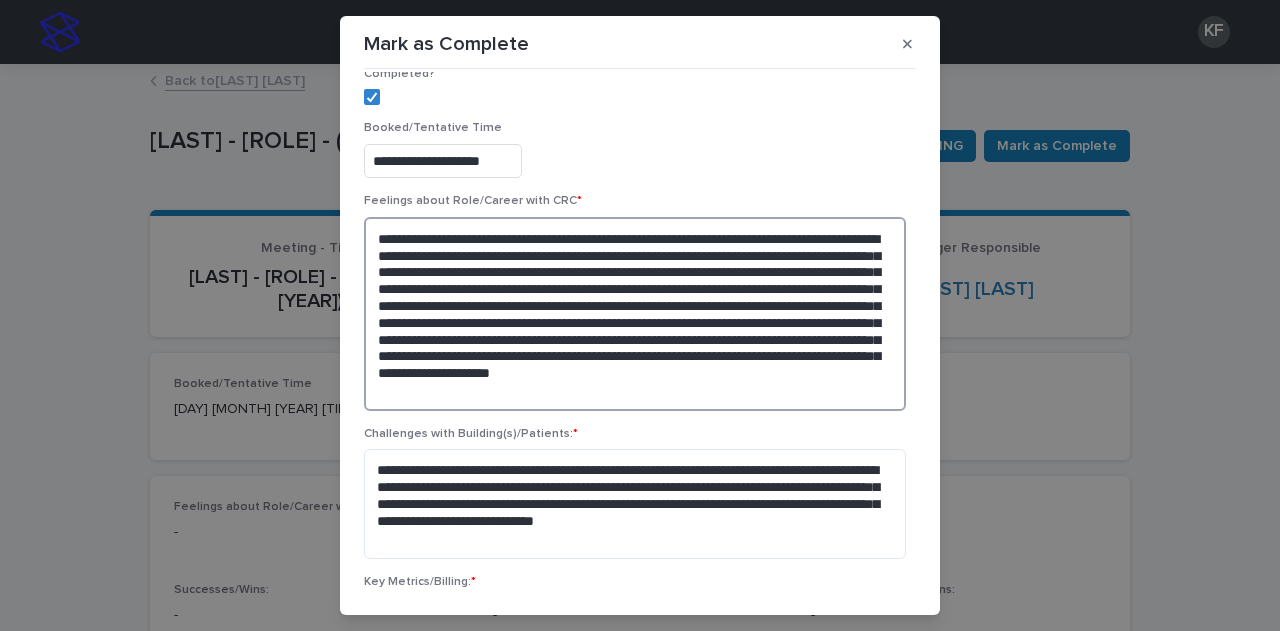 click on "**********" at bounding box center (635, 314) 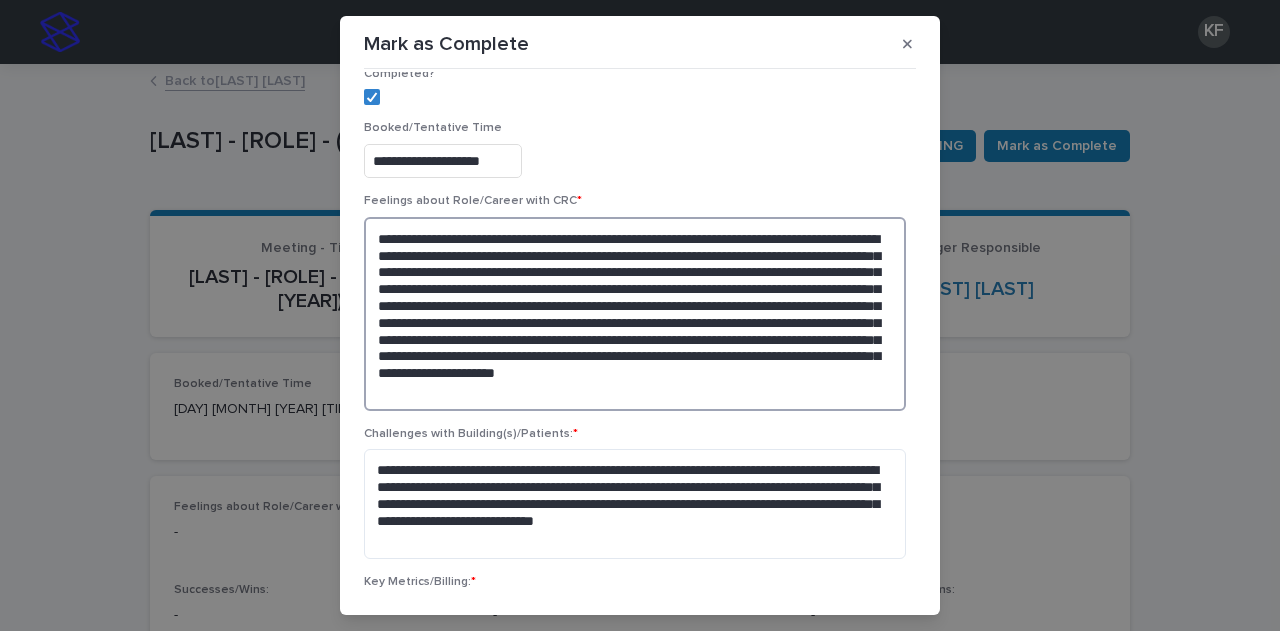 drag, startPoint x: 661, startPoint y: 306, endPoint x: 401, endPoint y: 309, distance: 260.0173 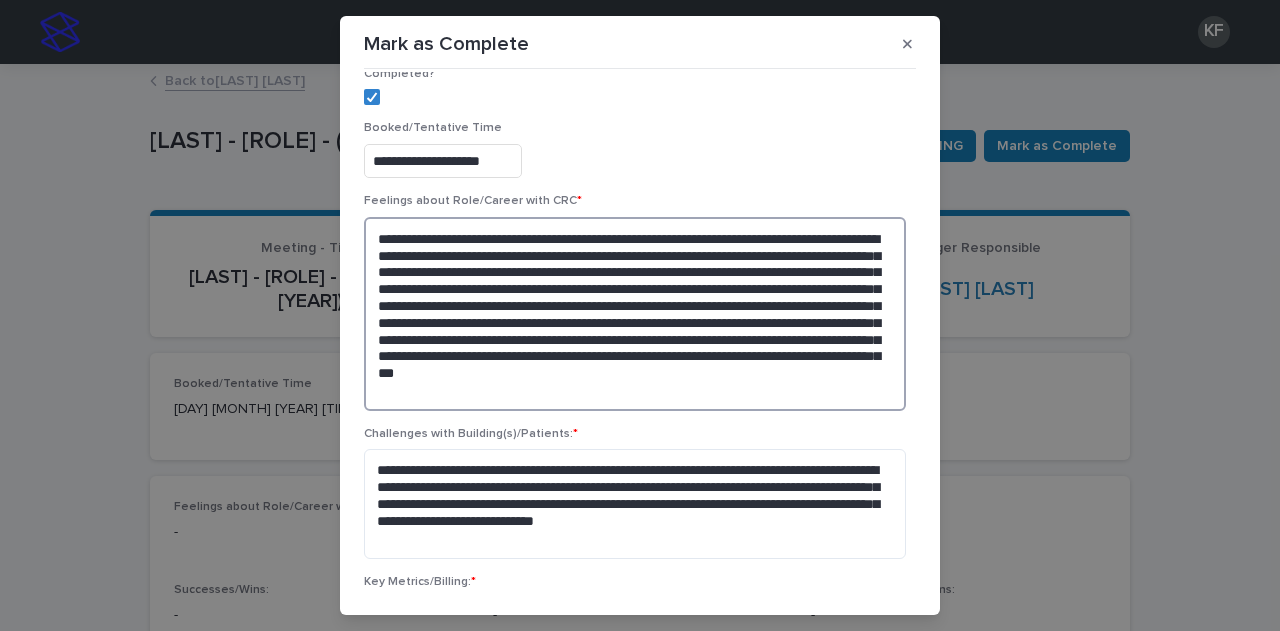 drag, startPoint x: 886, startPoint y: 320, endPoint x: 820, endPoint y: 324, distance: 66.1211 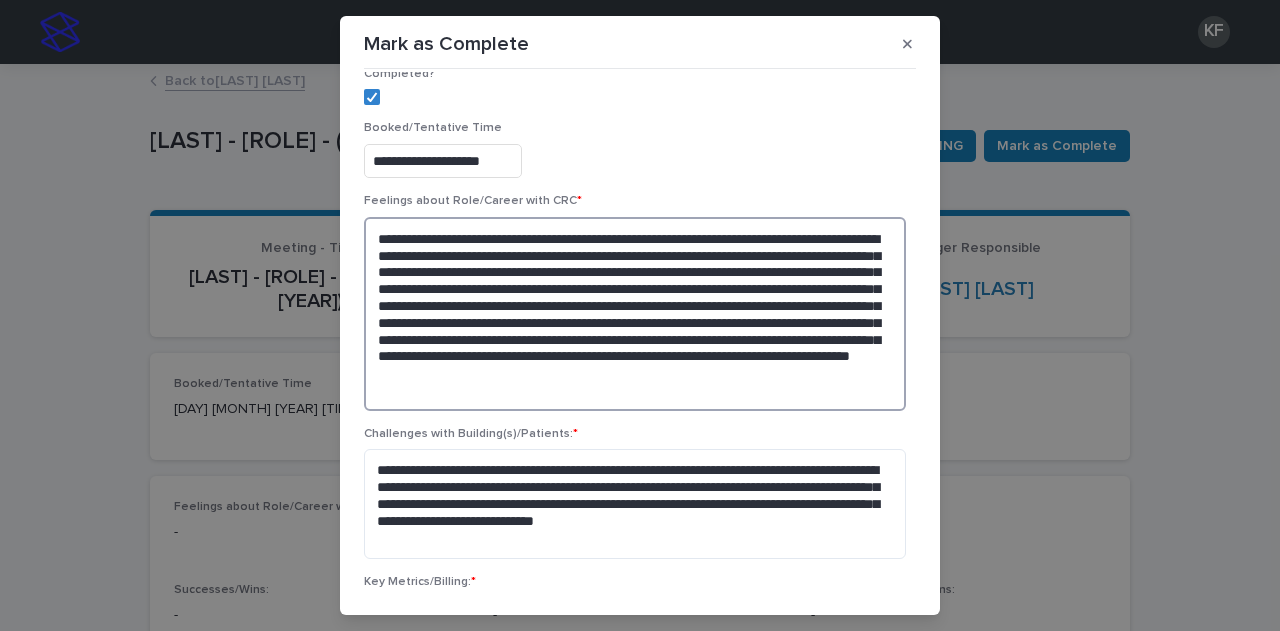 click on "**********" at bounding box center [635, 314] 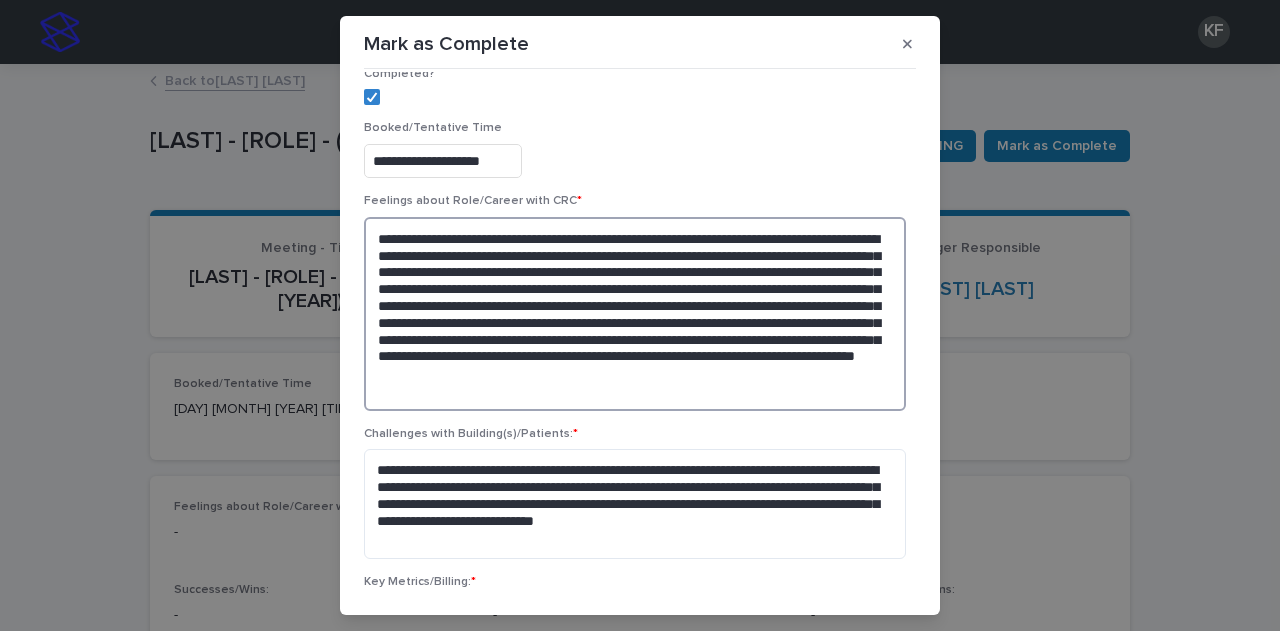 drag, startPoint x: 825, startPoint y: 356, endPoint x: 775, endPoint y: 355, distance: 50.01 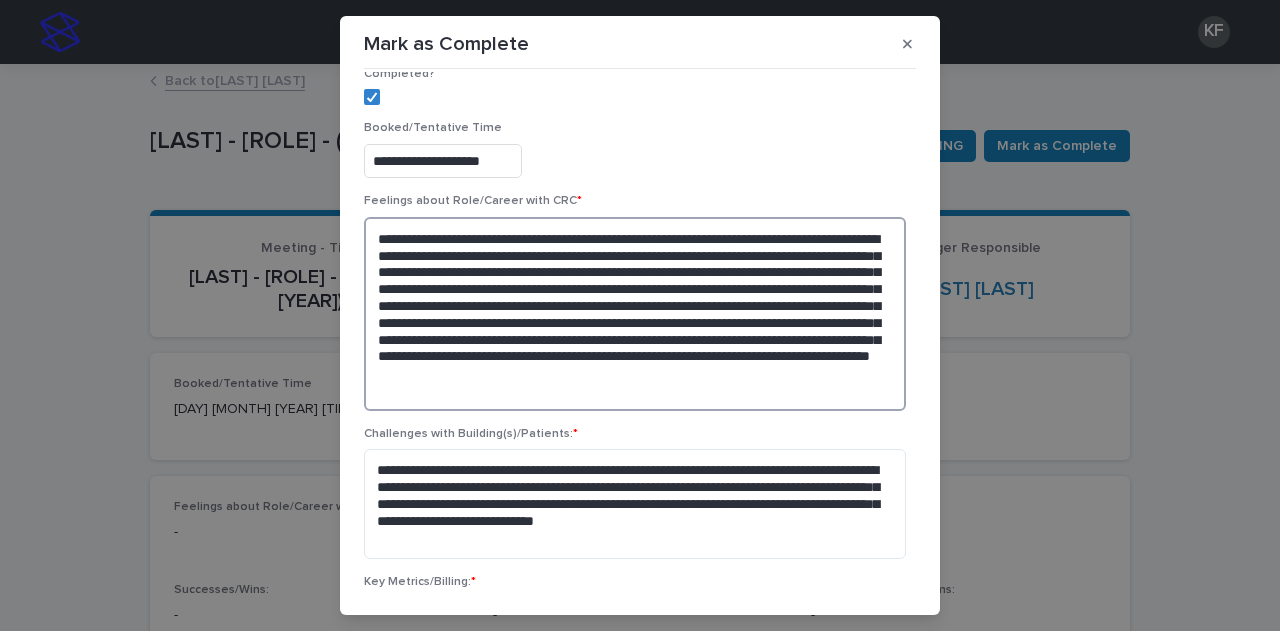 click on "**********" at bounding box center [635, 314] 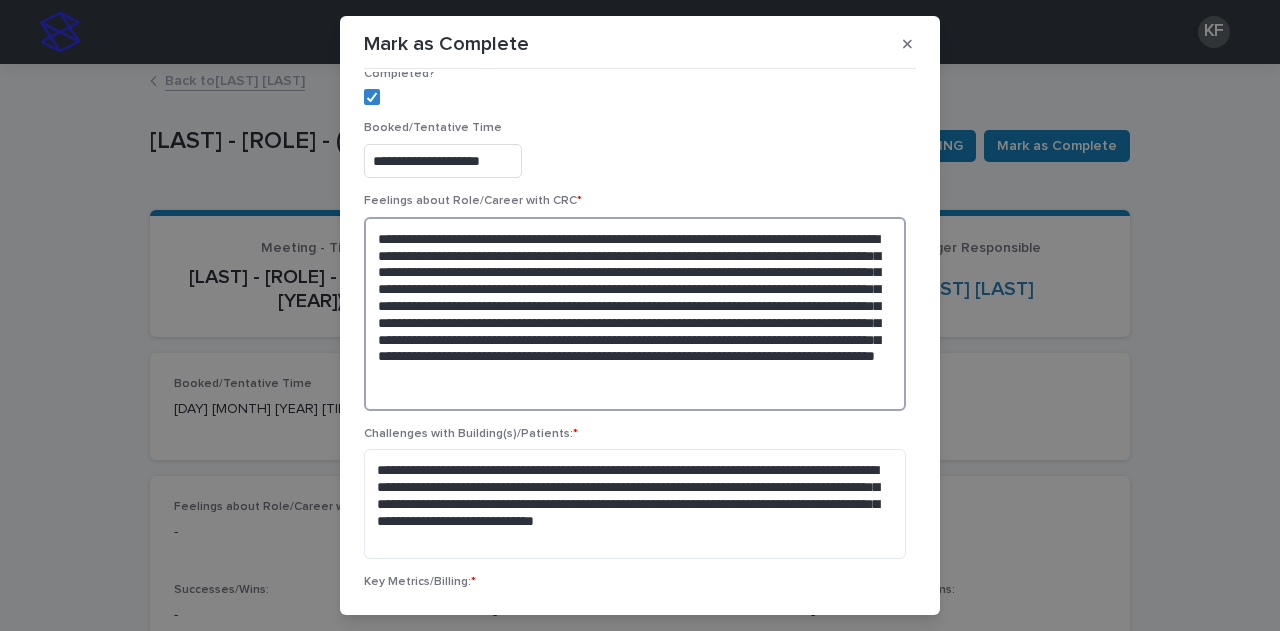 click on "**********" at bounding box center (635, 314) 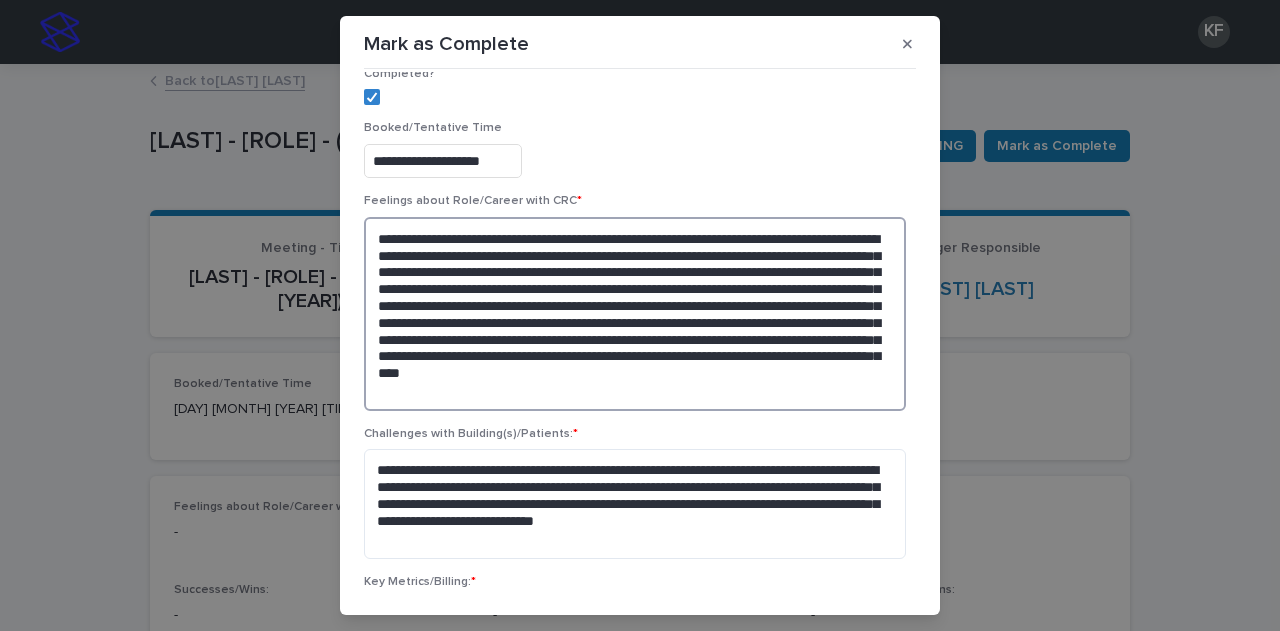 drag, startPoint x: 657, startPoint y: 390, endPoint x: 599, endPoint y: 389, distance: 58.00862 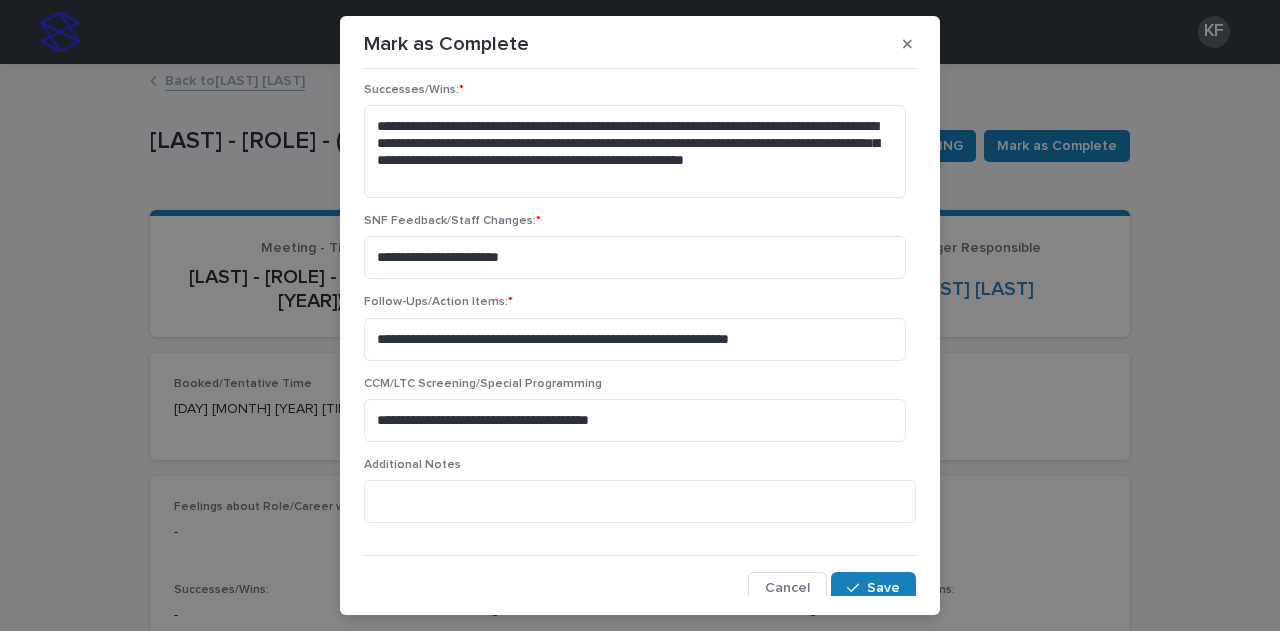 scroll, scrollTop: 759, scrollLeft: 0, axis: vertical 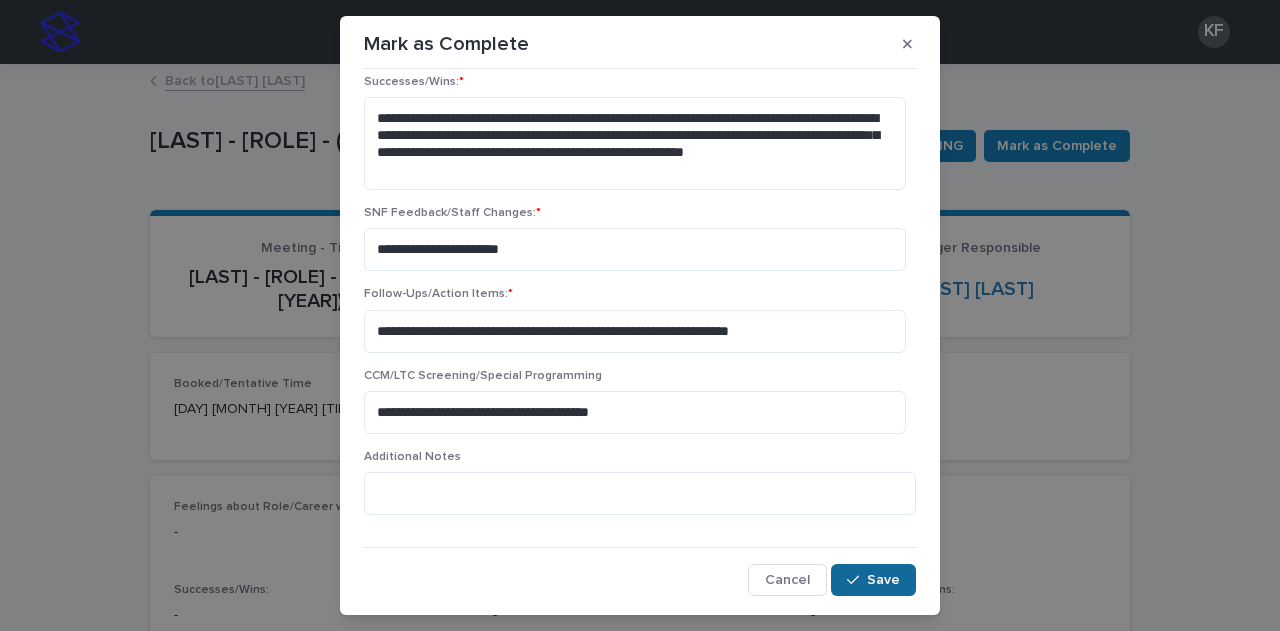 type on "**********" 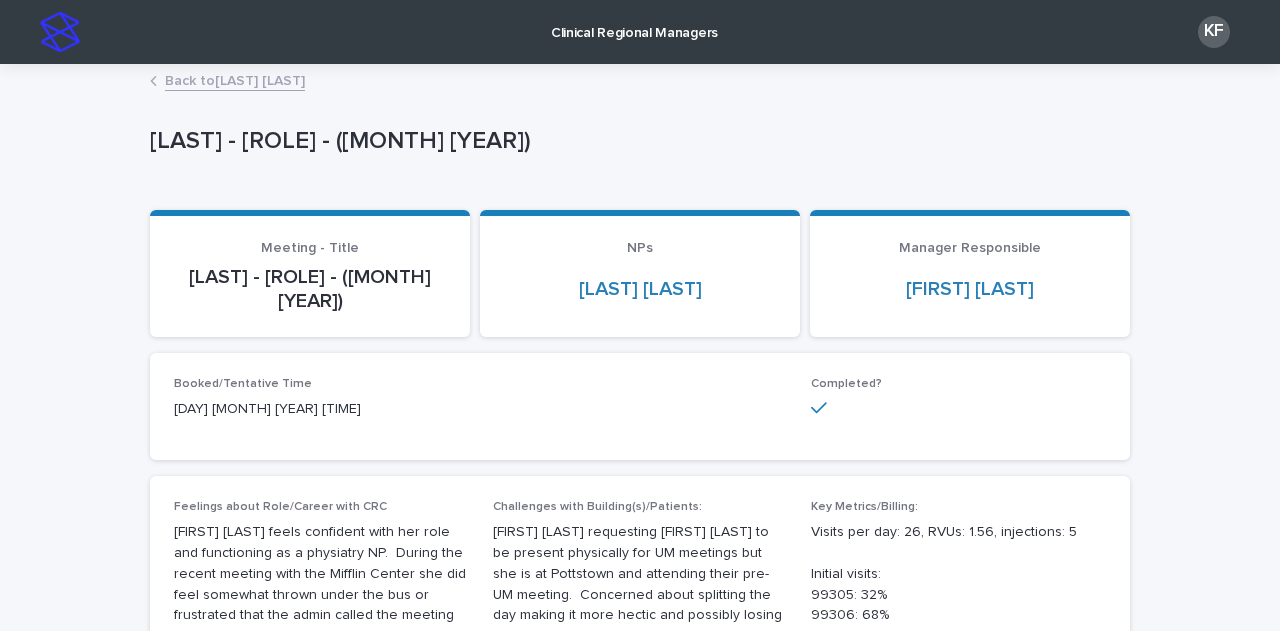 click on "Back to  [FIRST] [LAST]" at bounding box center (235, 79) 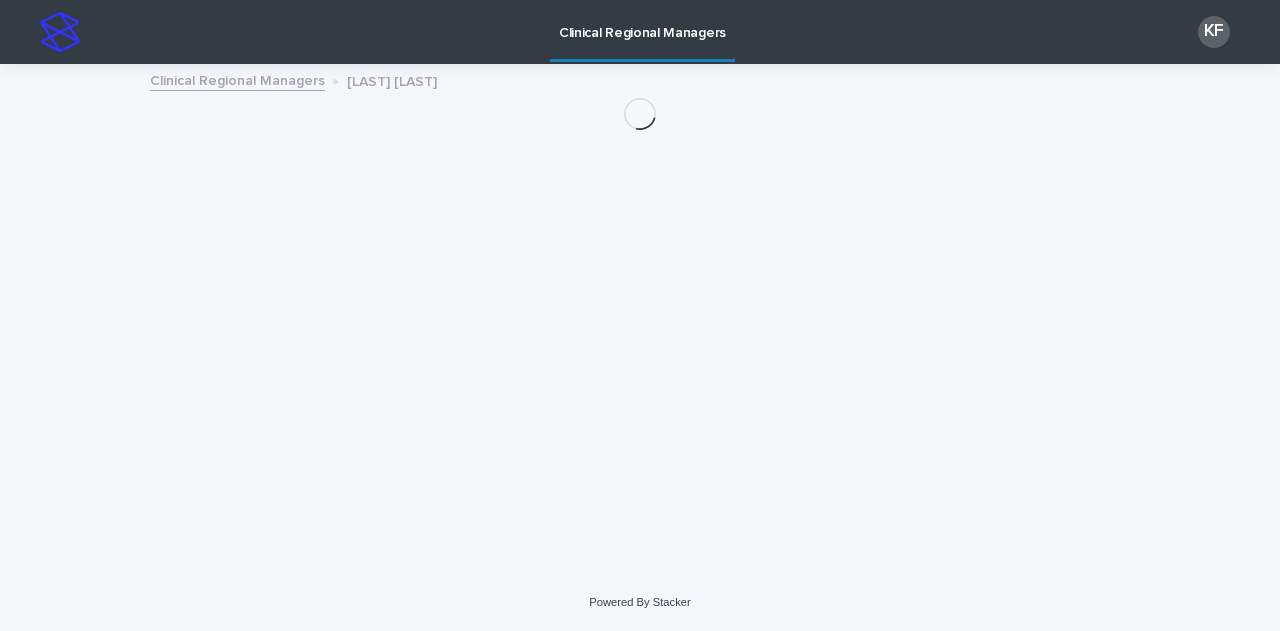 click on "Clinical Regional Managers" at bounding box center (237, 79) 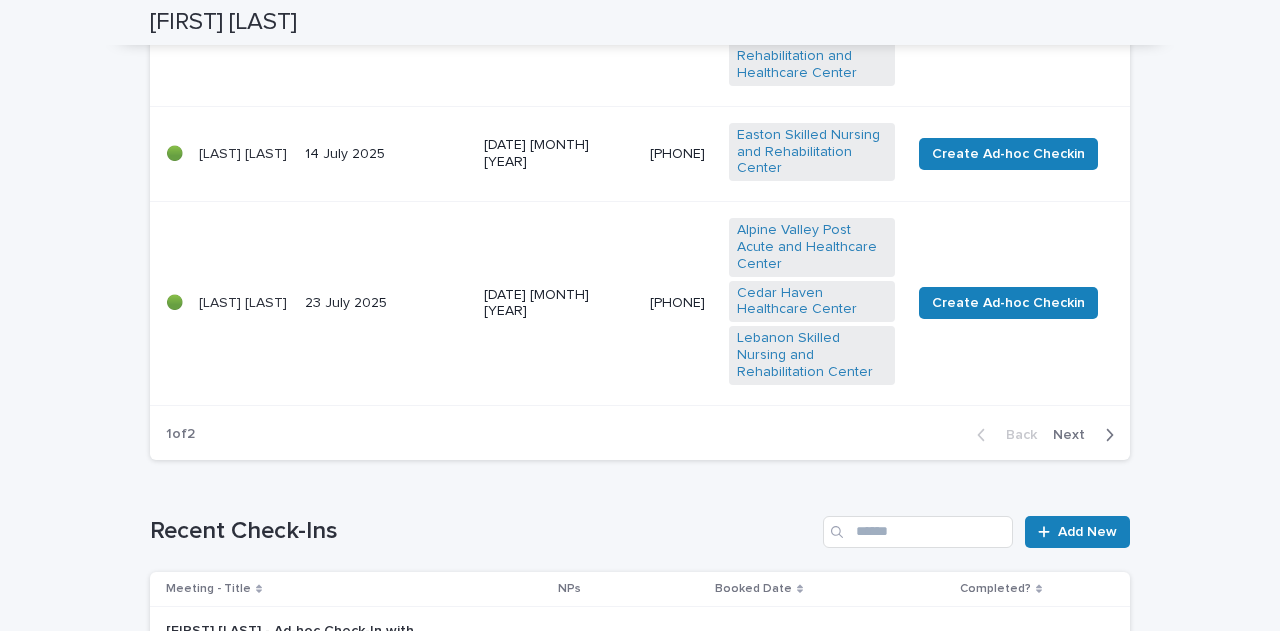 scroll, scrollTop: 1300, scrollLeft: 0, axis: vertical 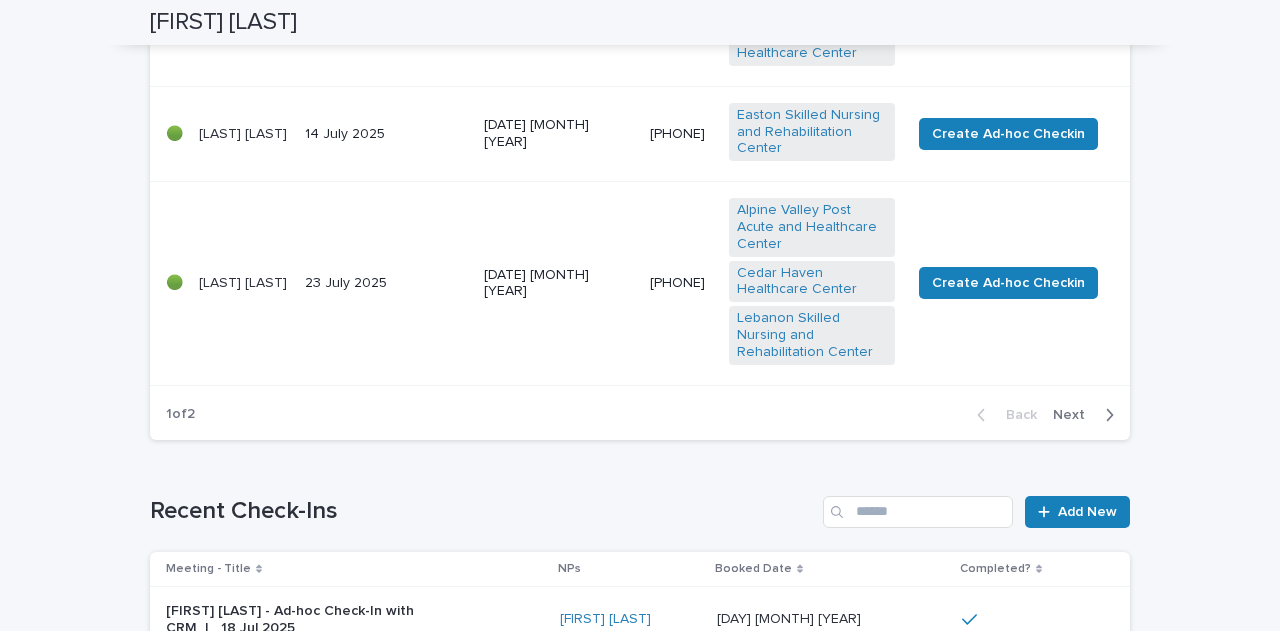 click on "Next" at bounding box center [1075, 415] 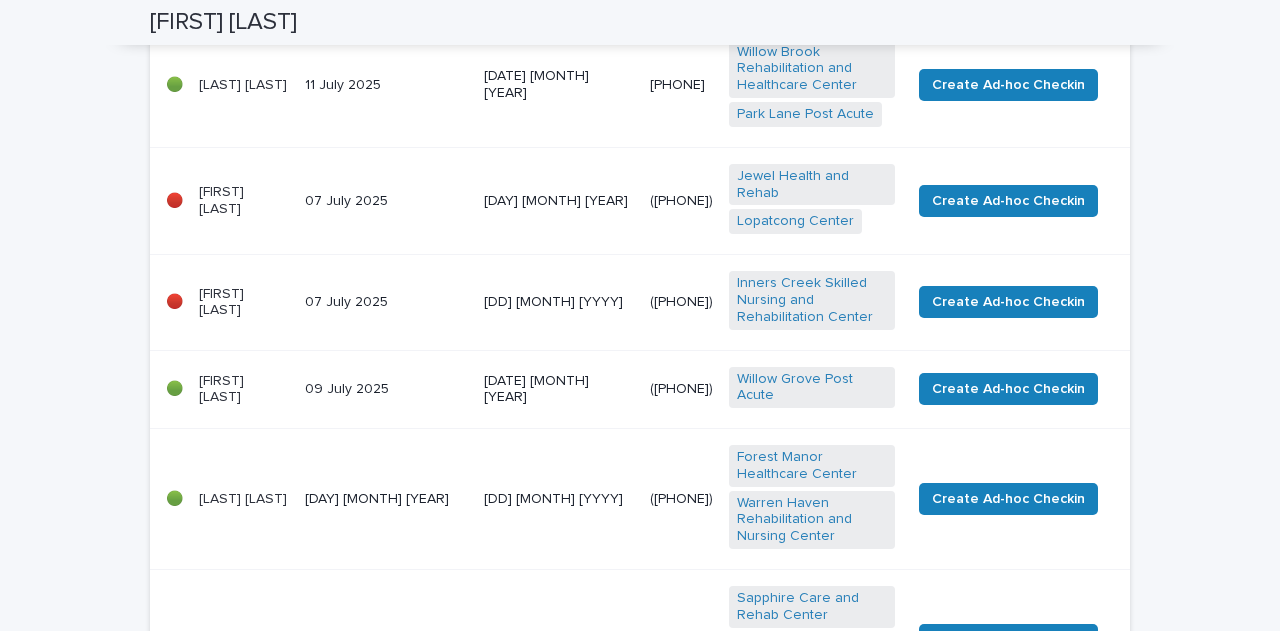 scroll, scrollTop: 826, scrollLeft: 0, axis: vertical 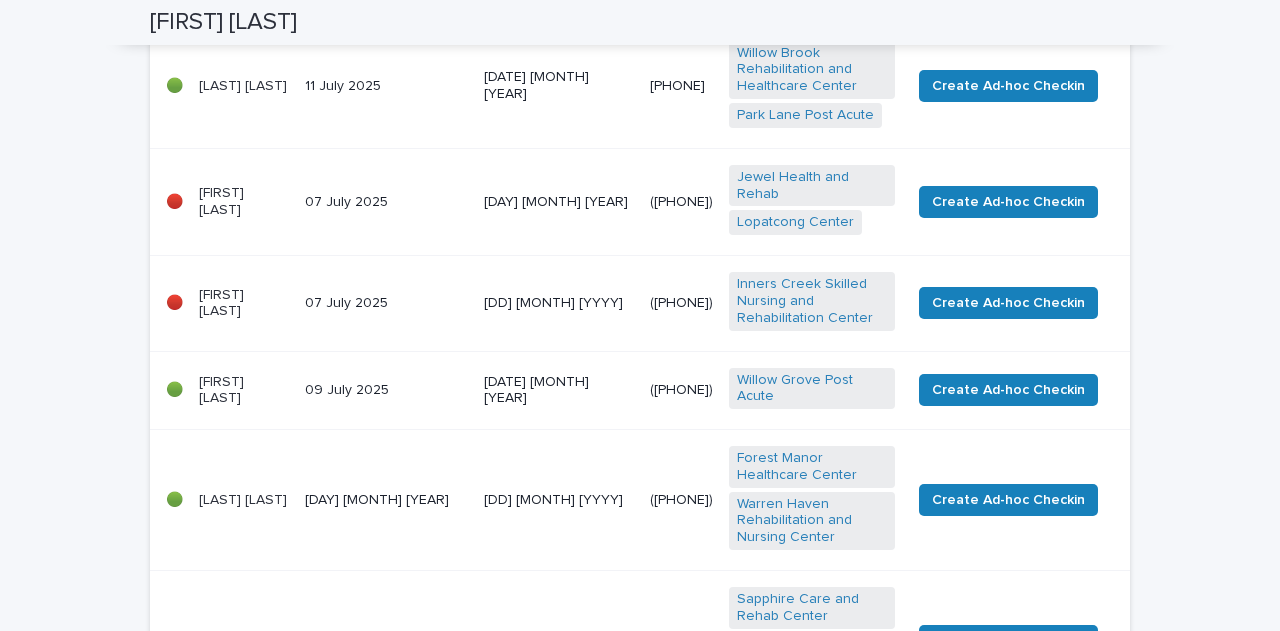 click on "[FIRST] [LAST]" at bounding box center [244, 303] 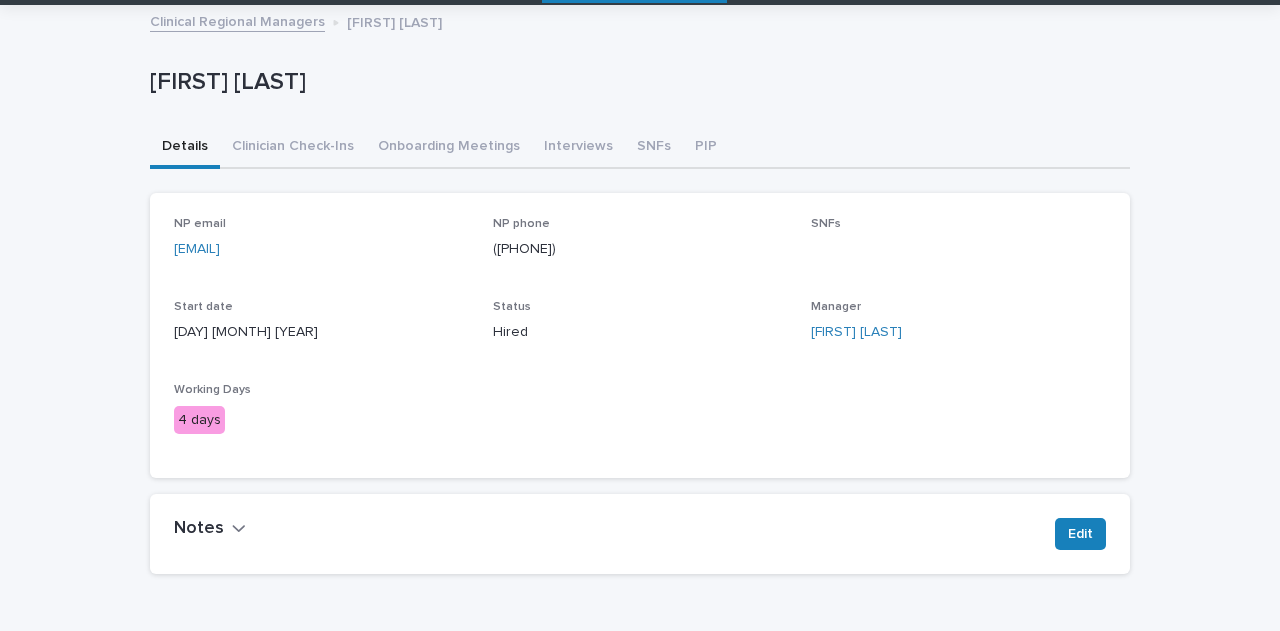 scroll, scrollTop: 0, scrollLeft: 0, axis: both 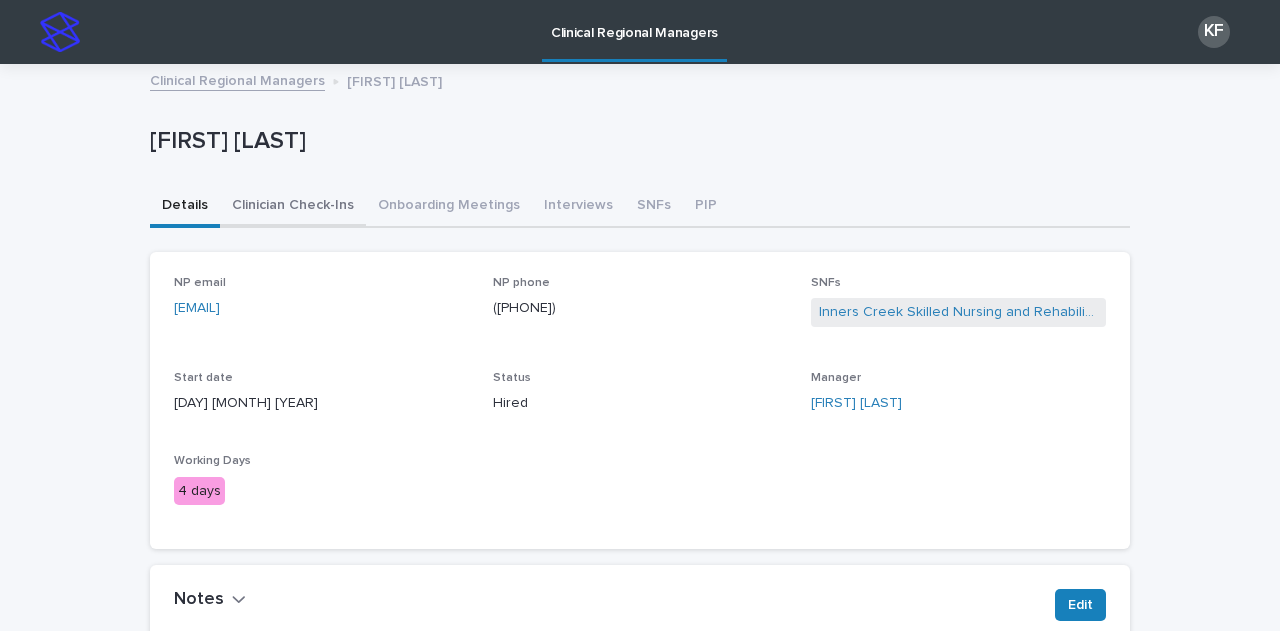 click on "Clinician Check-Ins" at bounding box center [293, 207] 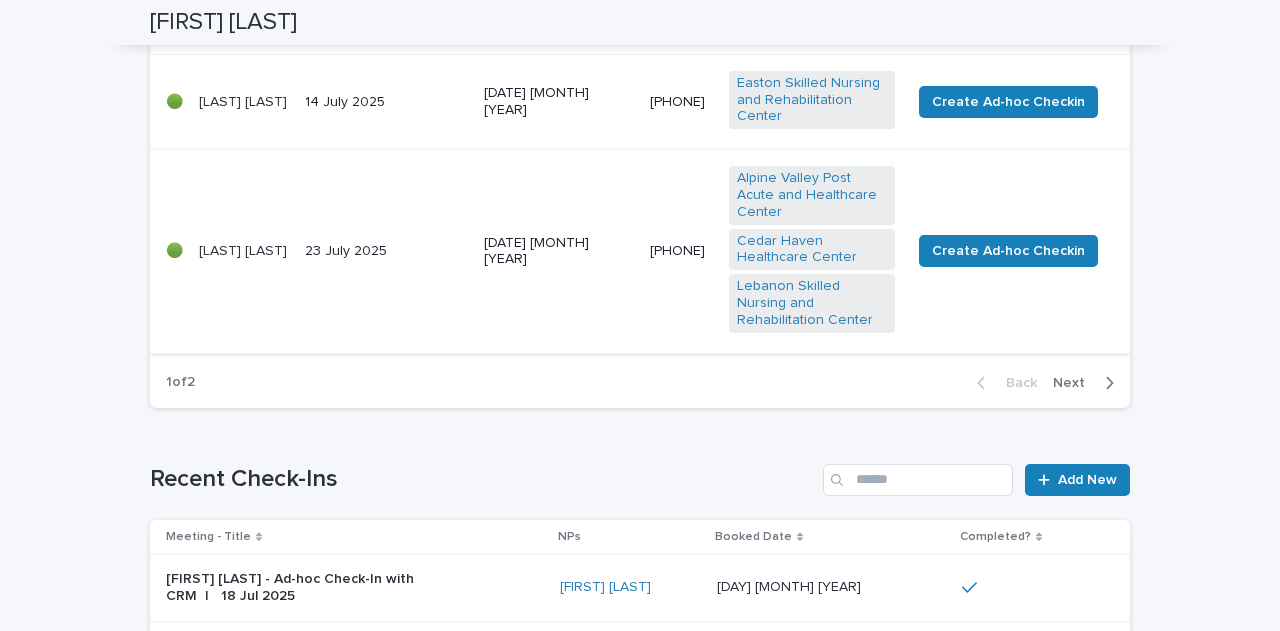 scroll, scrollTop: 1500, scrollLeft: 0, axis: vertical 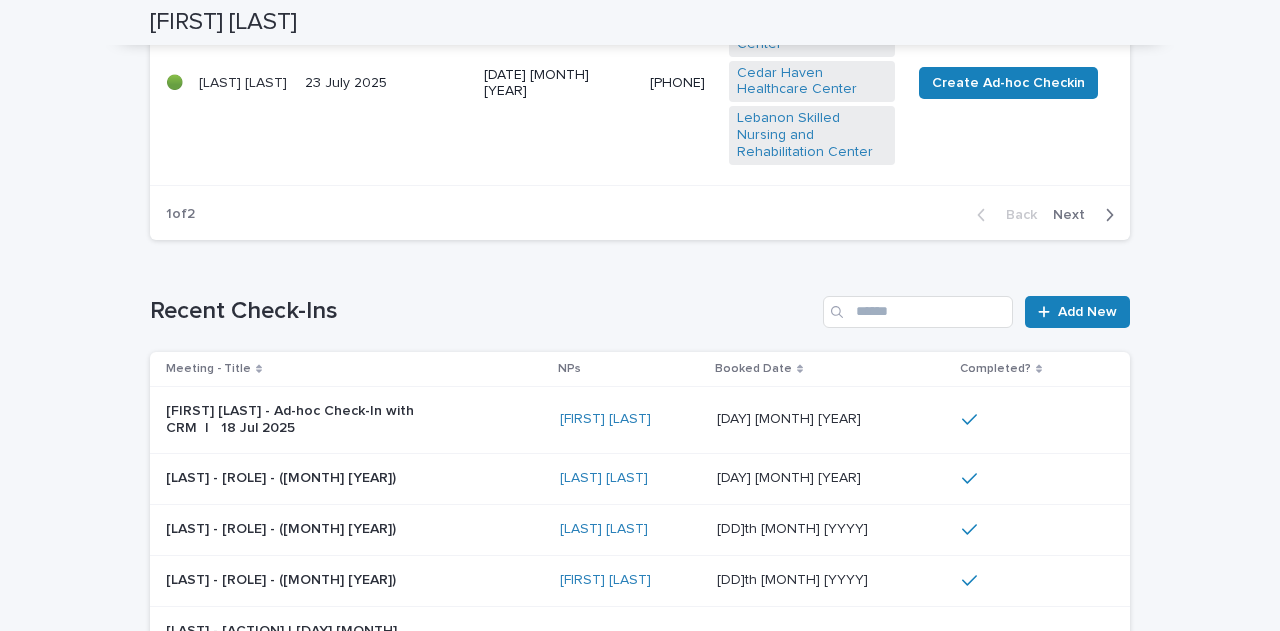 click on "Next" at bounding box center [1075, 215] 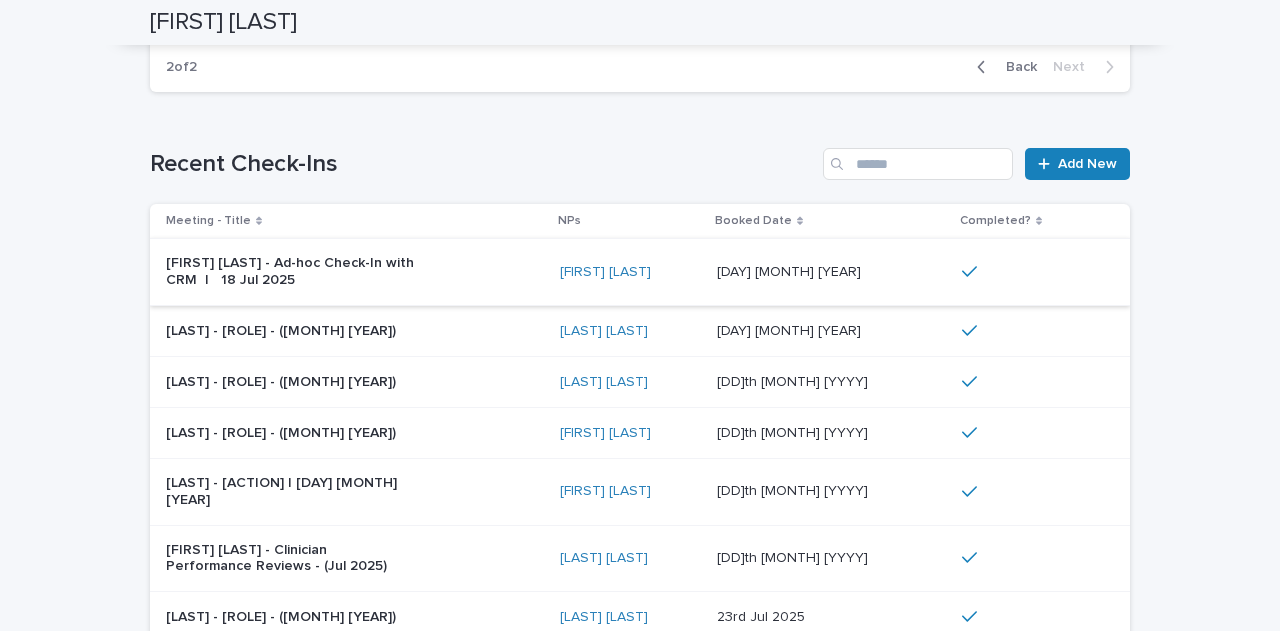 scroll, scrollTop: 900, scrollLeft: 0, axis: vertical 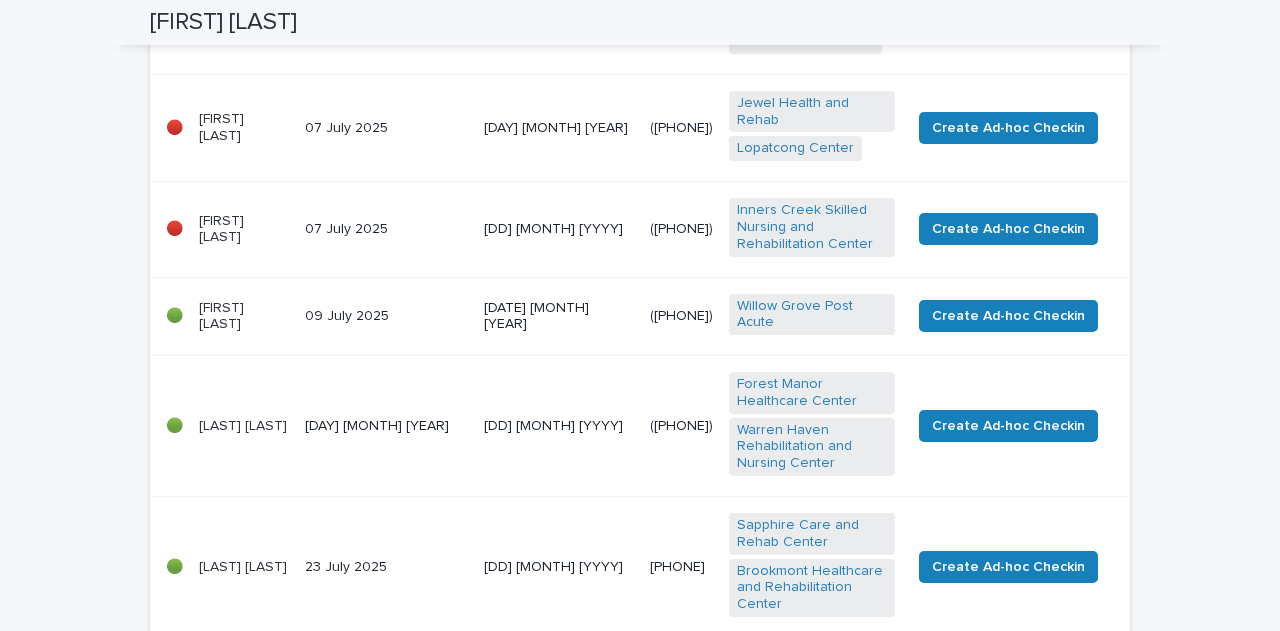 click on "07 July 2025" at bounding box center (386, 127) 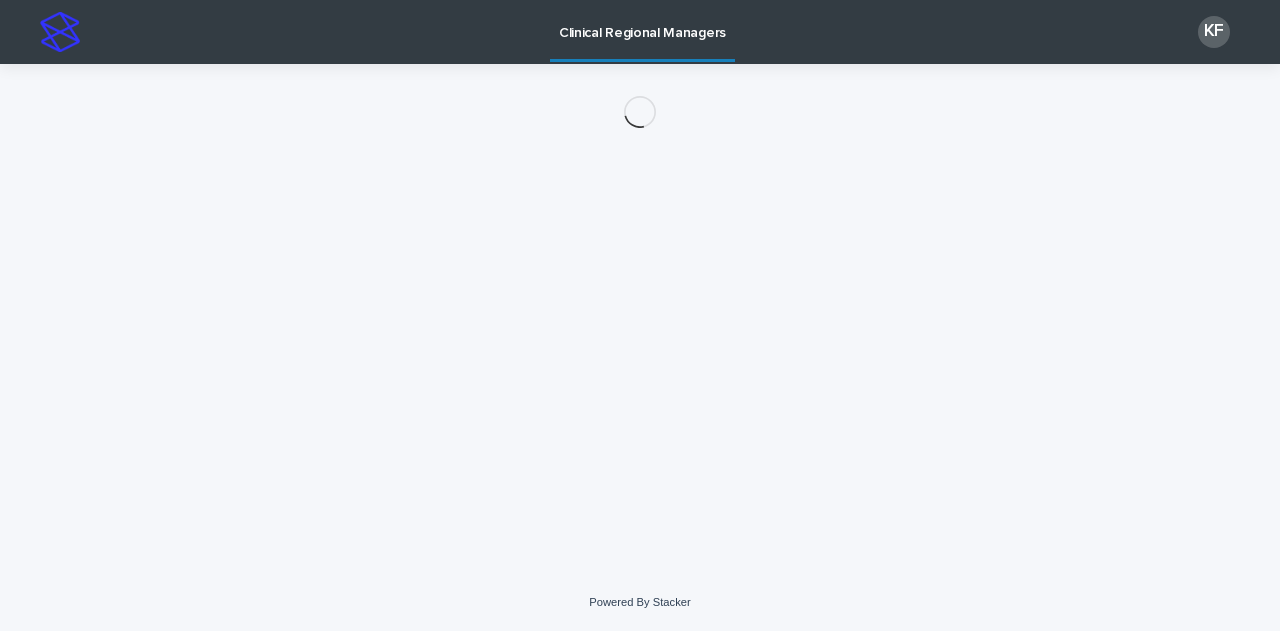 scroll, scrollTop: 0, scrollLeft: 0, axis: both 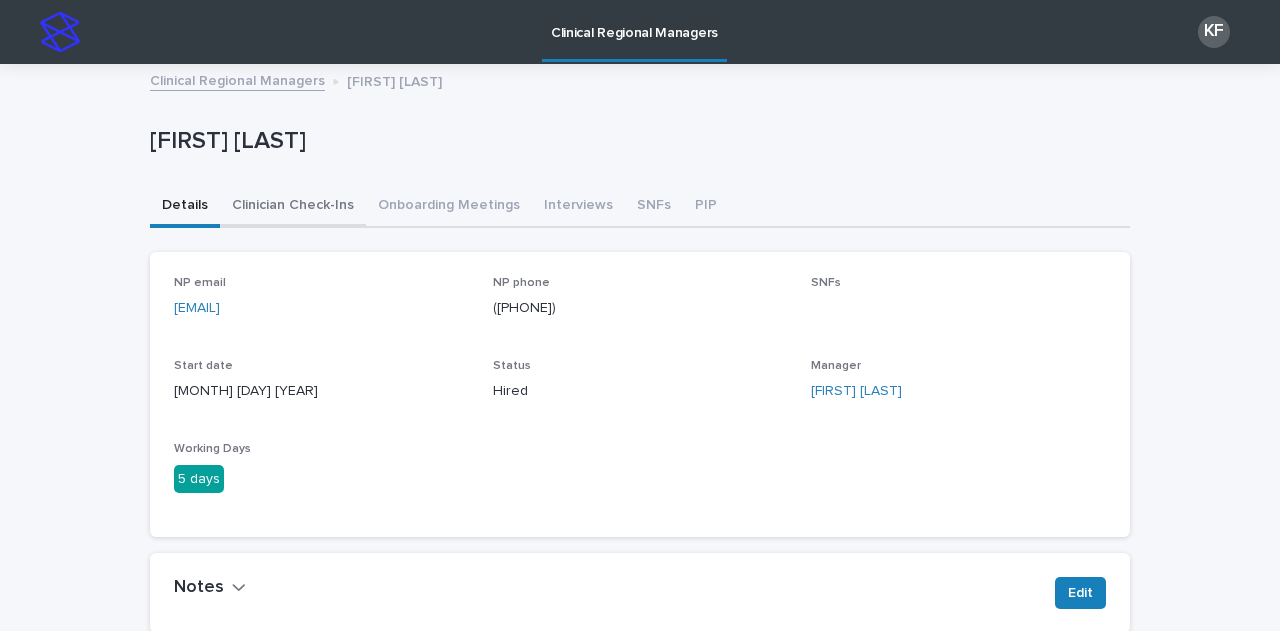 click on "Clinician Check-Ins" at bounding box center [293, 207] 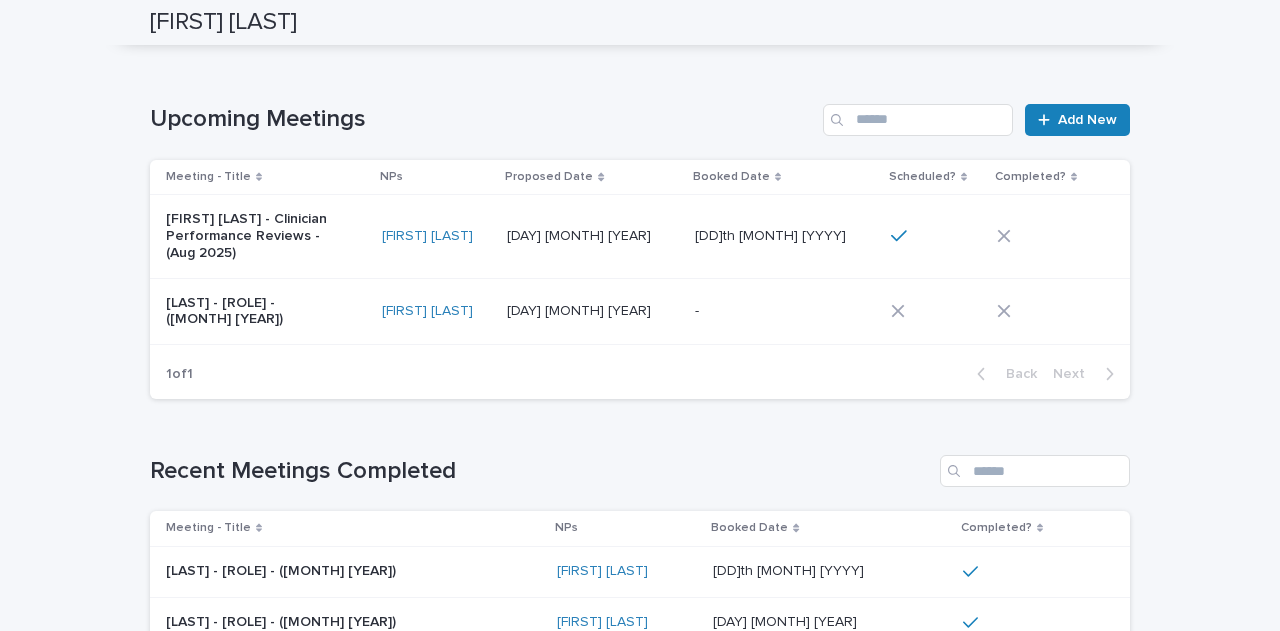 scroll, scrollTop: 0, scrollLeft: 0, axis: both 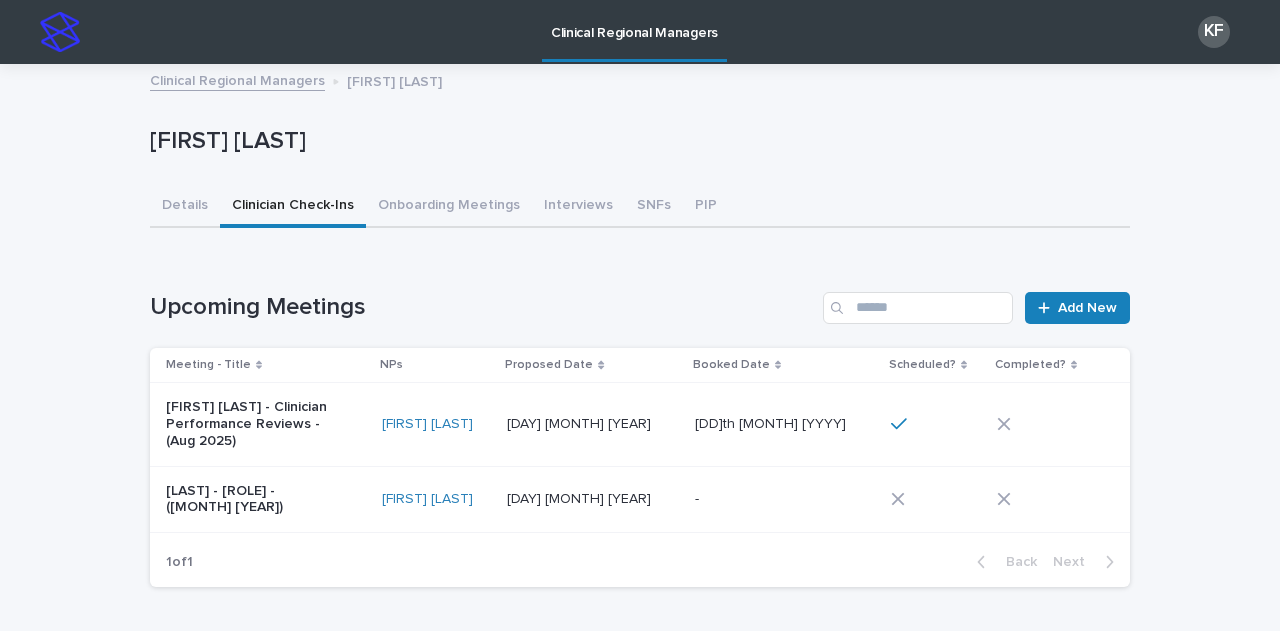 click on "Clinical Regional Managers" at bounding box center (237, 79) 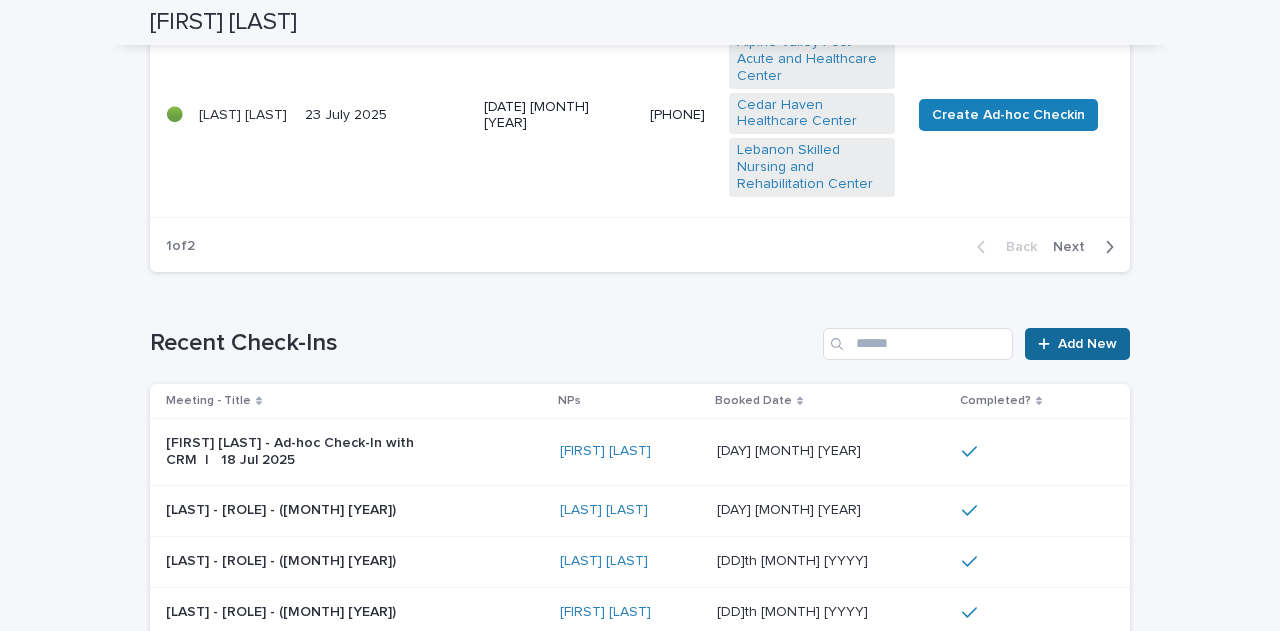 scroll, scrollTop: 1400, scrollLeft: 0, axis: vertical 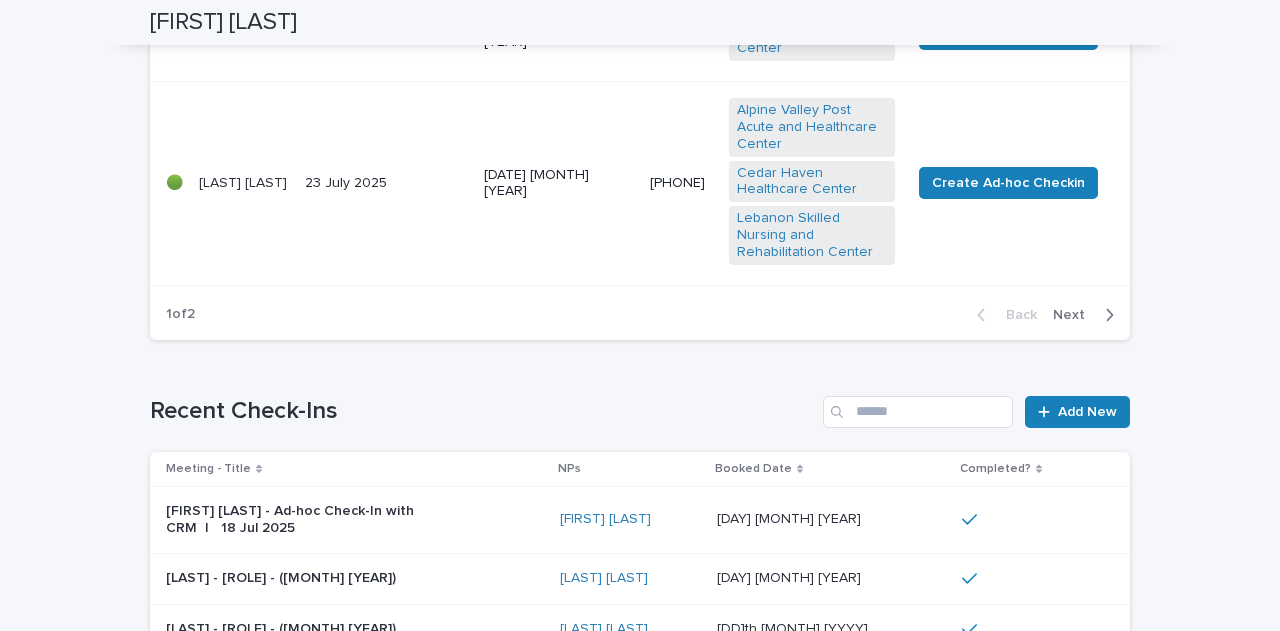 click on "Next" at bounding box center [1087, 315] 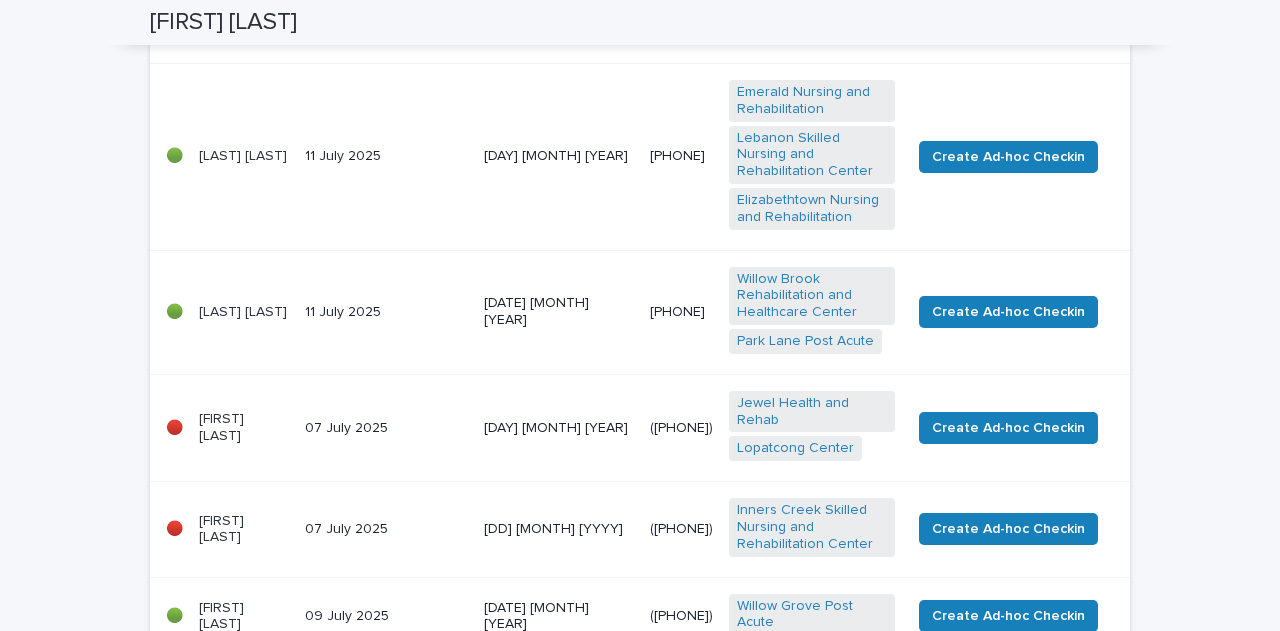 scroll, scrollTop: 0, scrollLeft: 0, axis: both 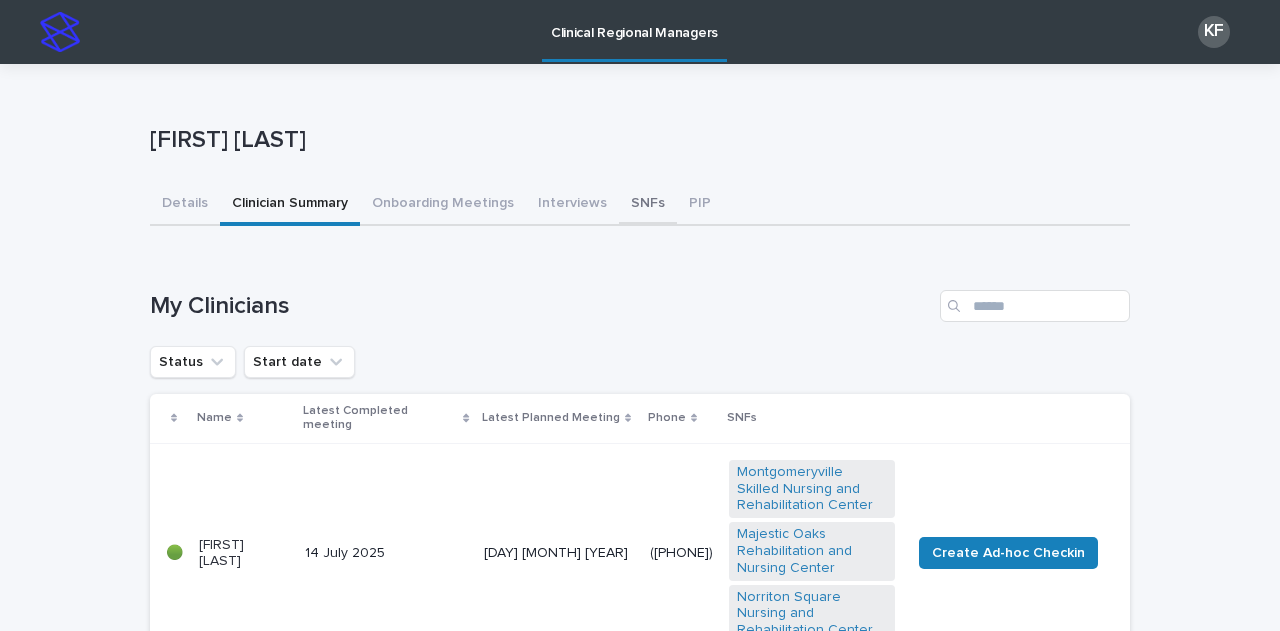 click on "SNFs" at bounding box center (648, 205) 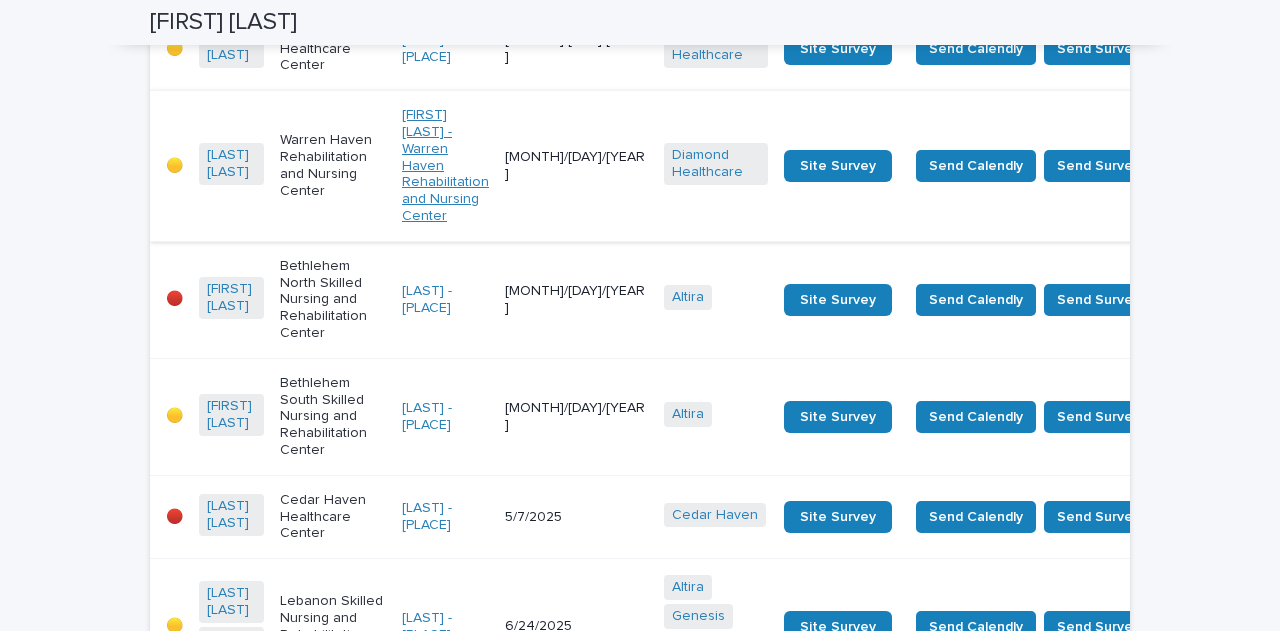 scroll, scrollTop: 2100, scrollLeft: 0, axis: vertical 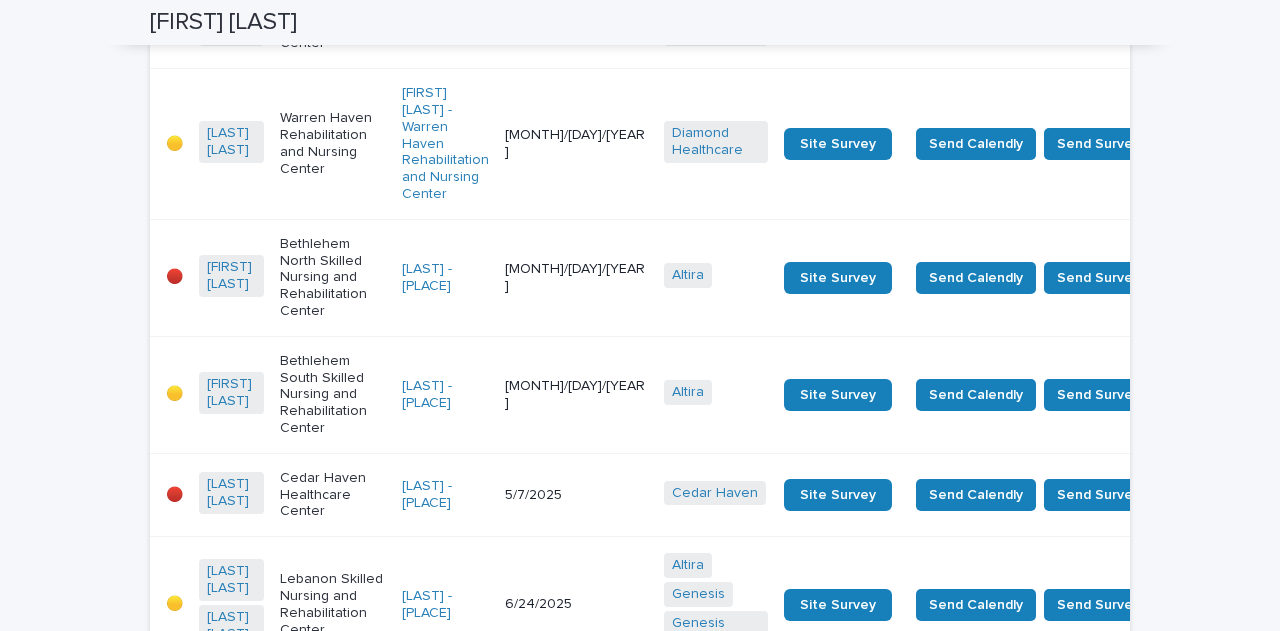 click on "Bethlehem North Skilled Nursing and Rehabilitation Center" at bounding box center [333, 278] 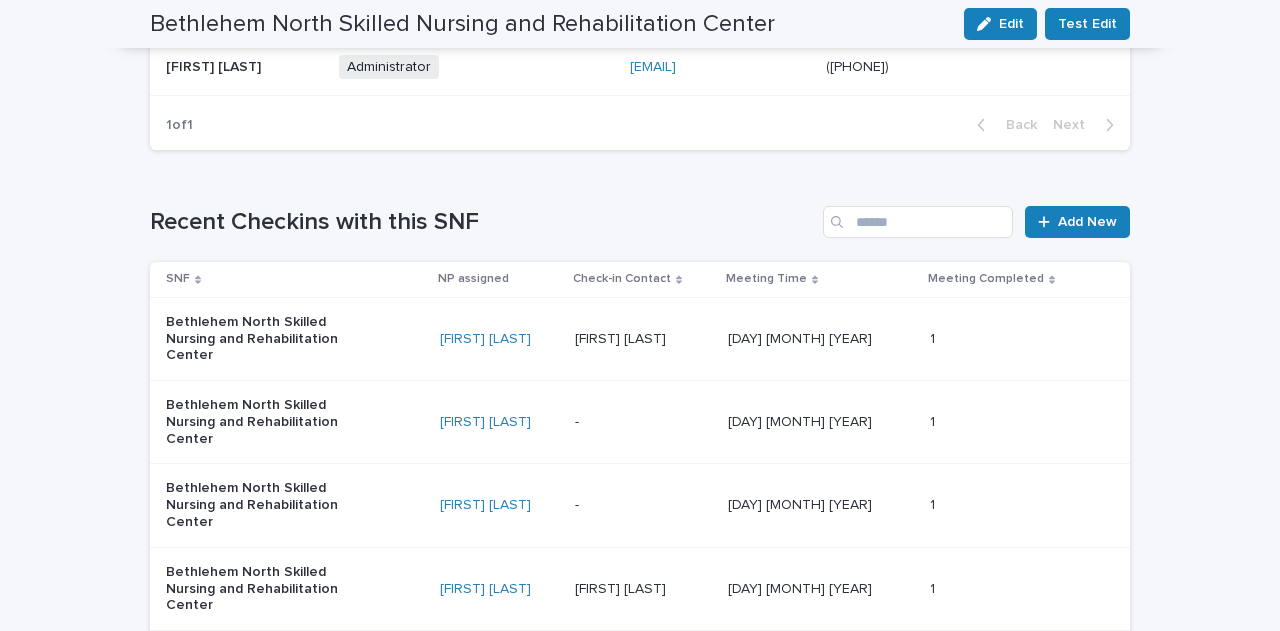 scroll, scrollTop: 1000, scrollLeft: 0, axis: vertical 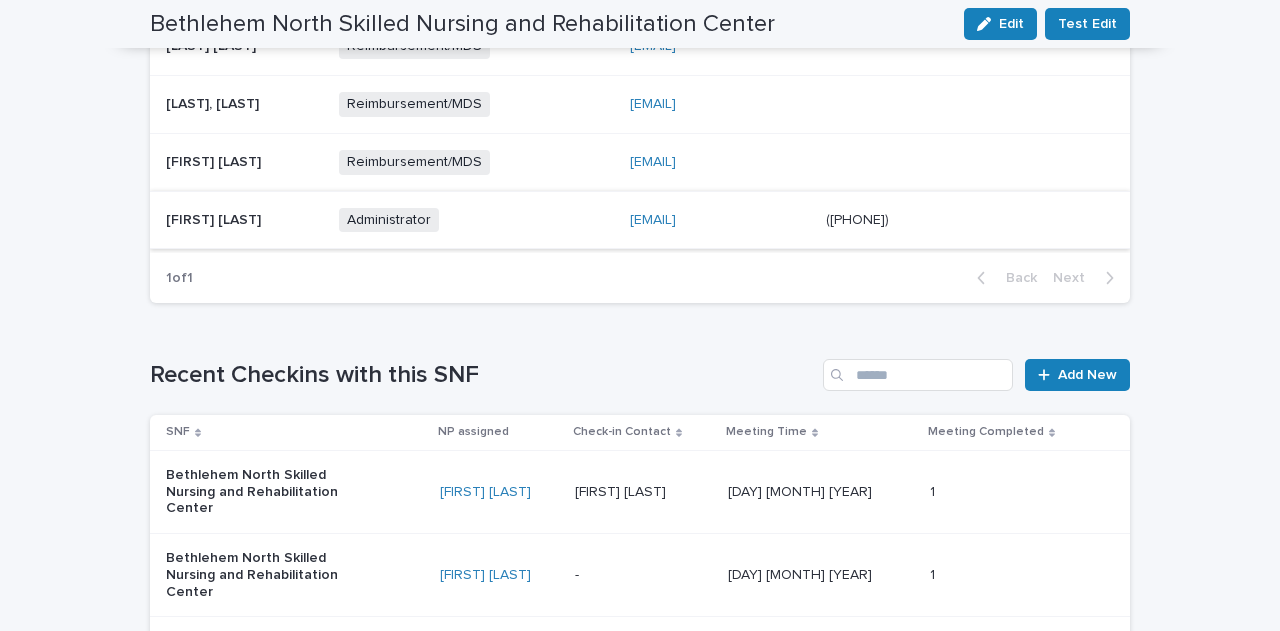 click on "[EMAIL]" at bounding box center [653, 220] 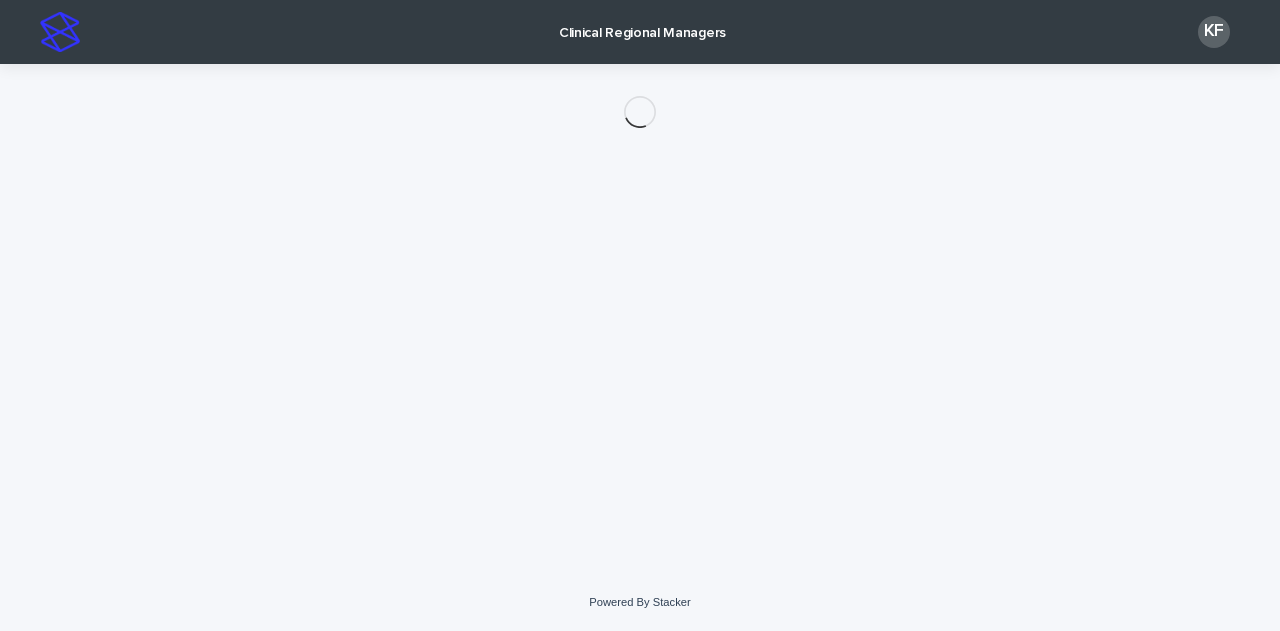 scroll, scrollTop: 0, scrollLeft: 0, axis: both 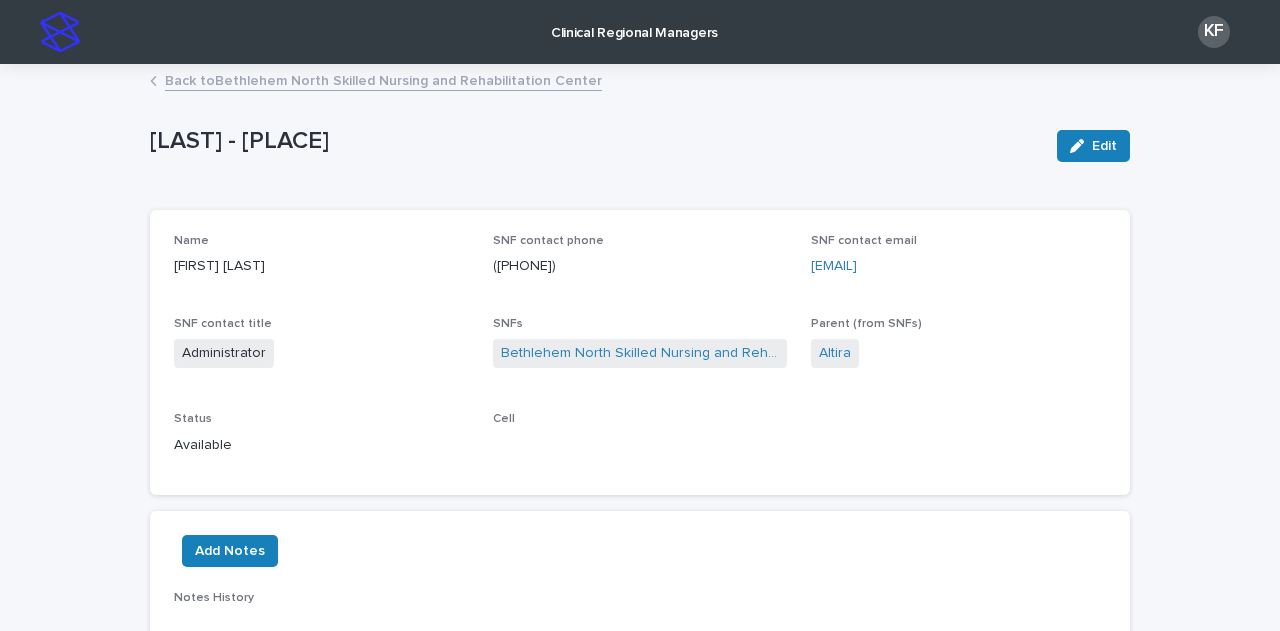 drag, startPoint x: 1017, startPoint y: 278, endPoint x: 807, endPoint y: 273, distance: 210.05951 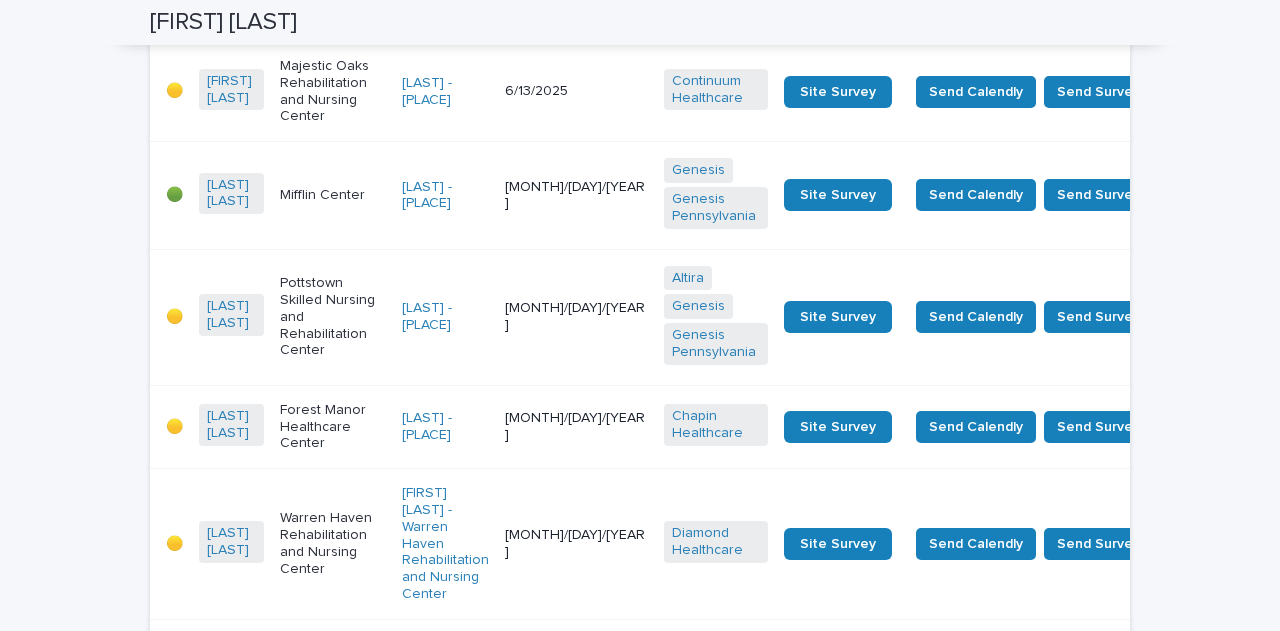 scroll, scrollTop: 2000, scrollLeft: 0, axis: vertical 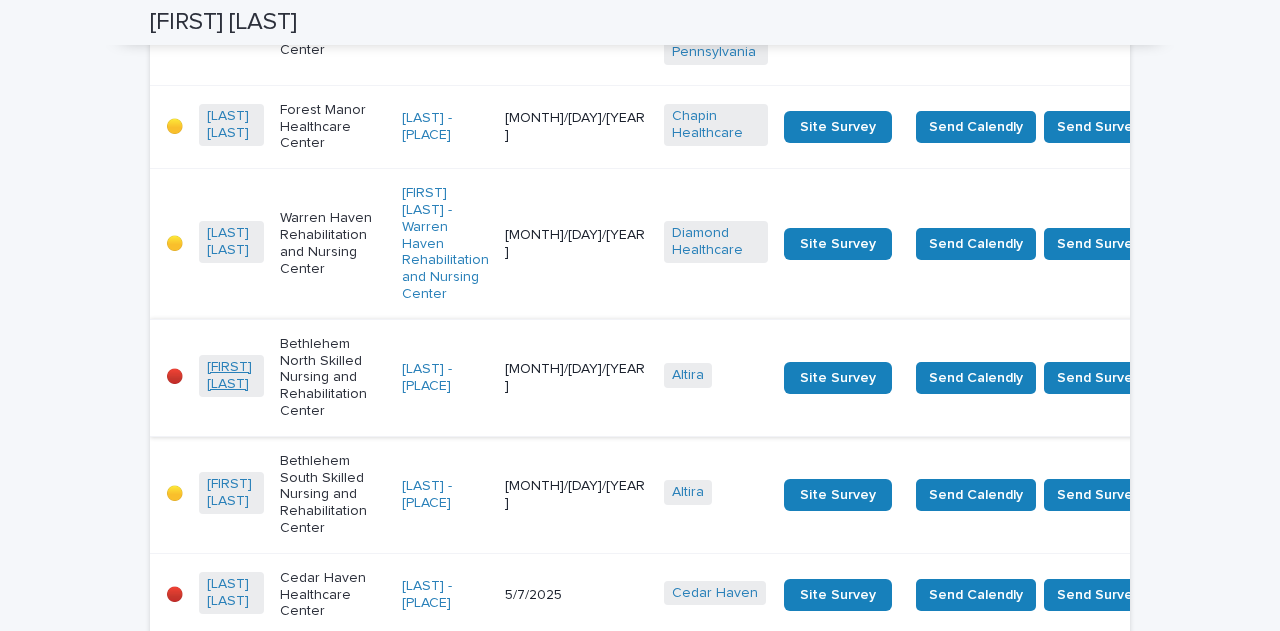 click on "[FIRST] [LAST]" at bounding box center (231, 376) 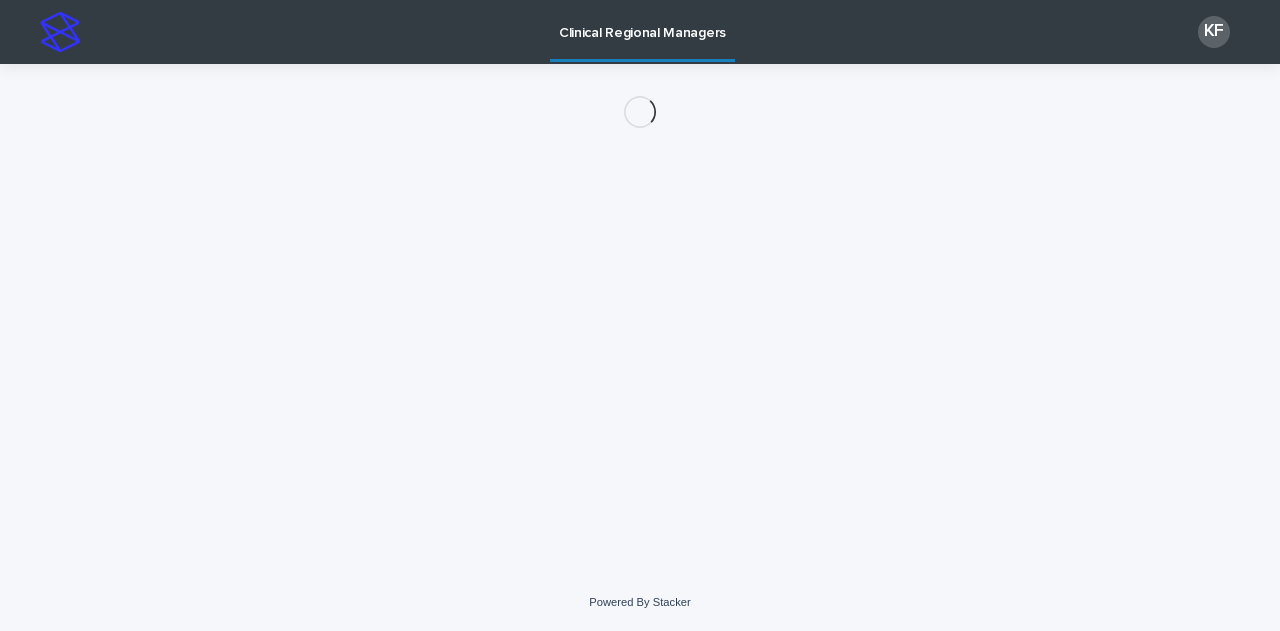 scroll, scrollTop: 0, scrollLeft: 0, axis: both 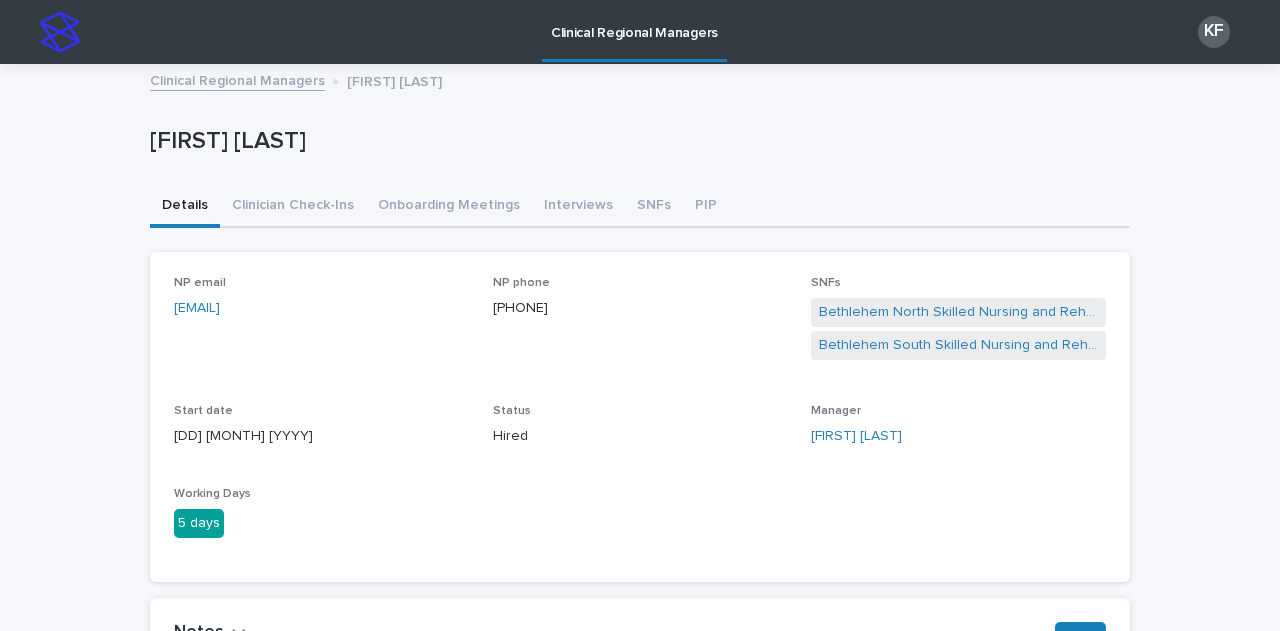drag, startPoint x: 382, startPoint y: 146, endPoint x: 243, endPoint y: 137, distance: 139.29106 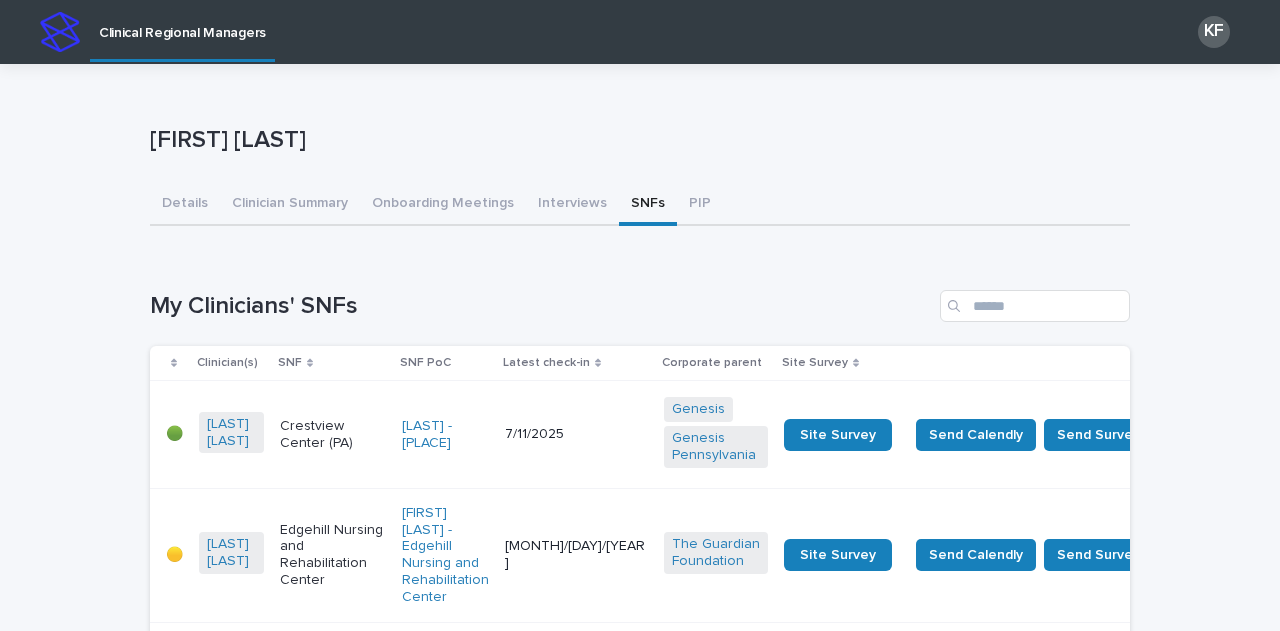 click on "[FIRST] [LAST]" at bounding box center [640, 144] 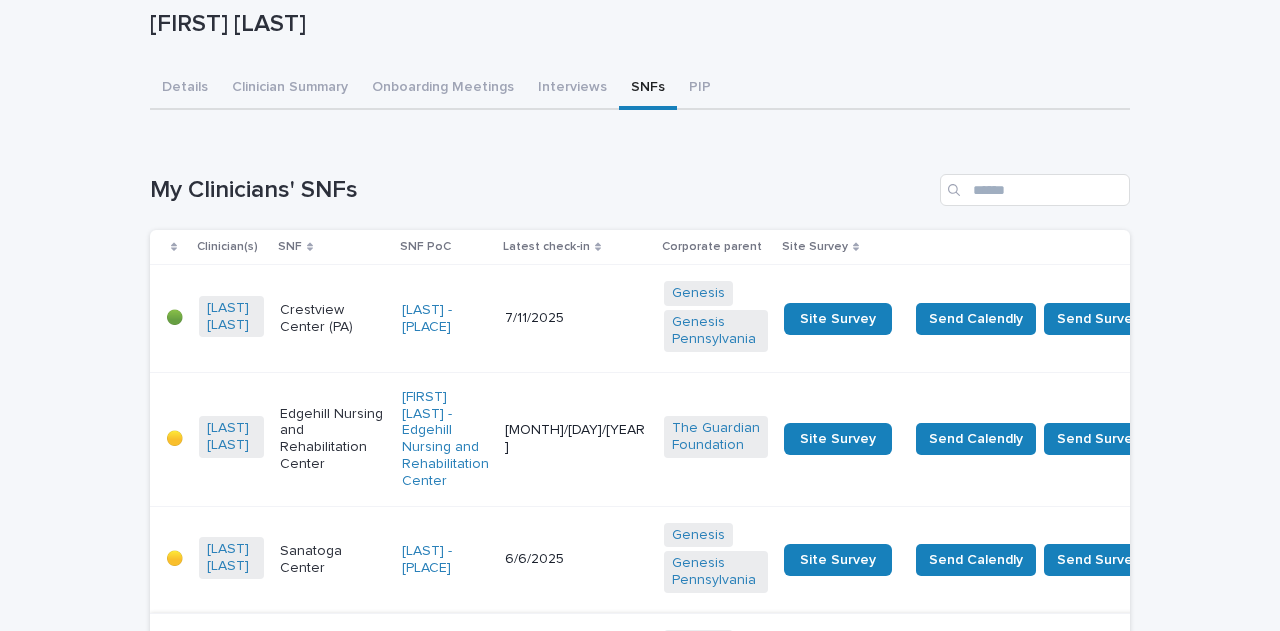 scroll, scrollTop: 500, scrollLeft: 0, axis: vertical 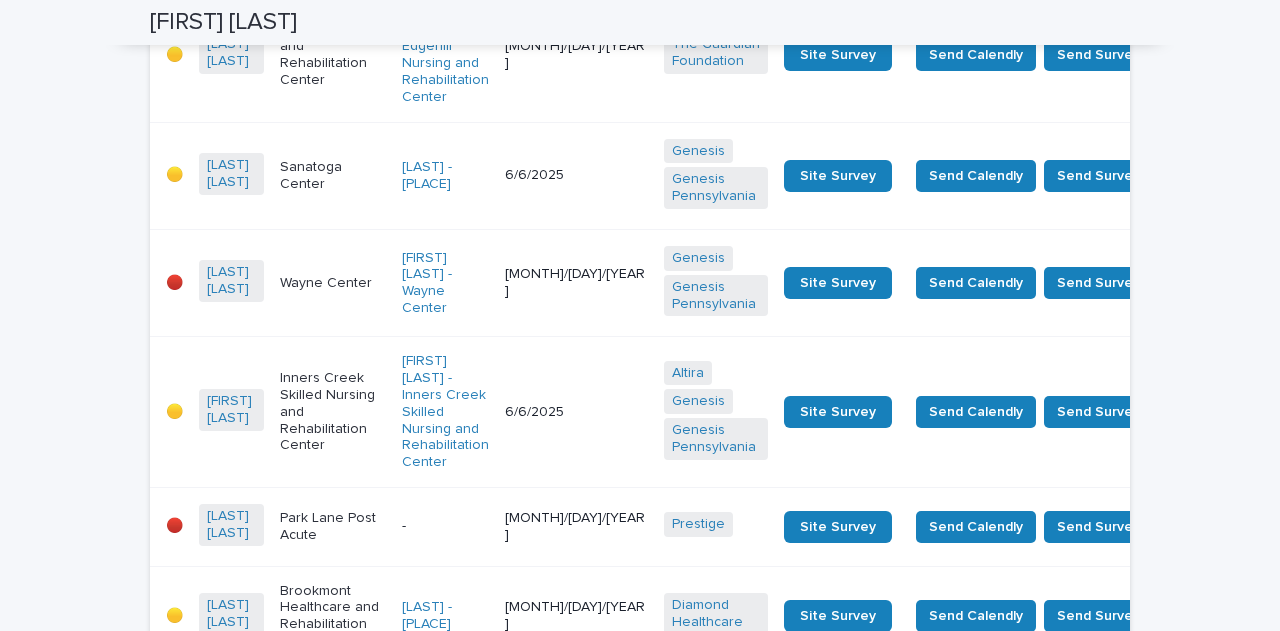 click on "Wayne Center" at bounding box center (333, 282) 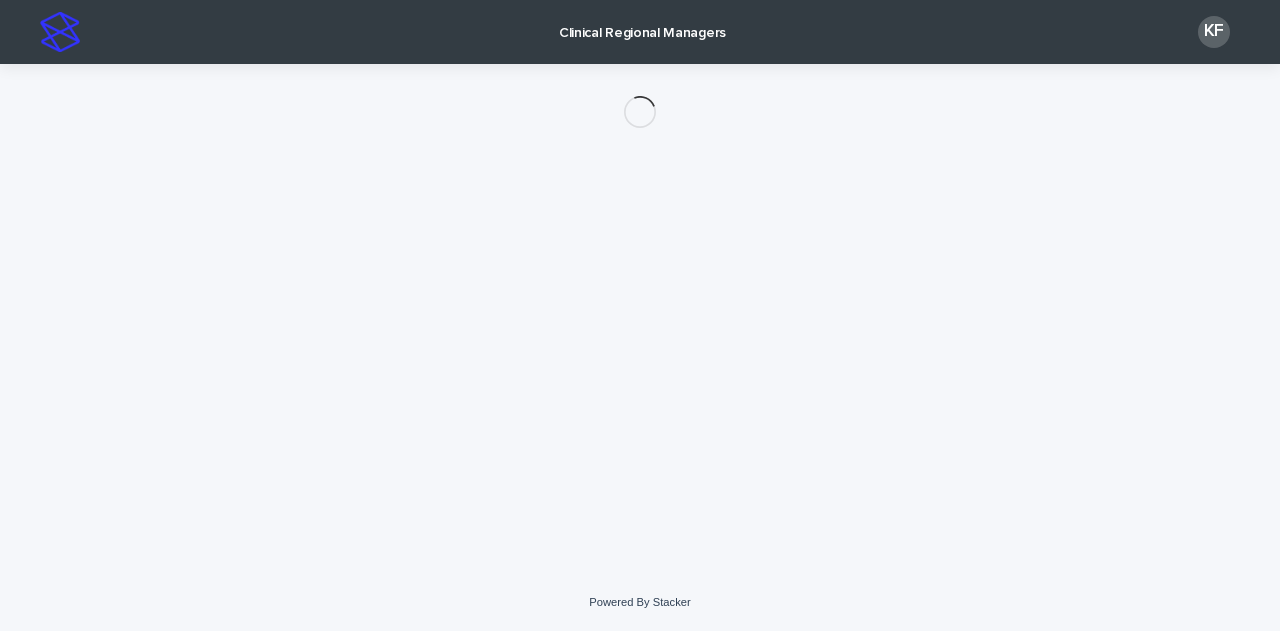 click on "Loading... Saving… Loading... Saving…" at bounding box center (640, 294) 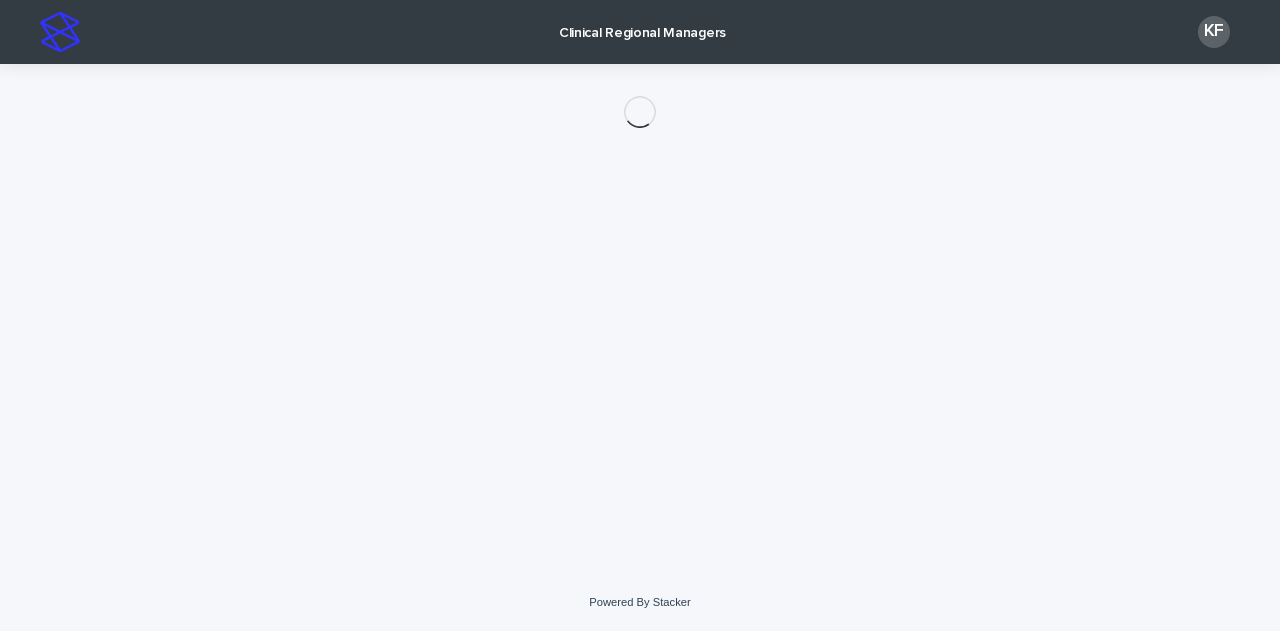 scroll, scrollTop: 0, scrollLeft: 0, axis: both 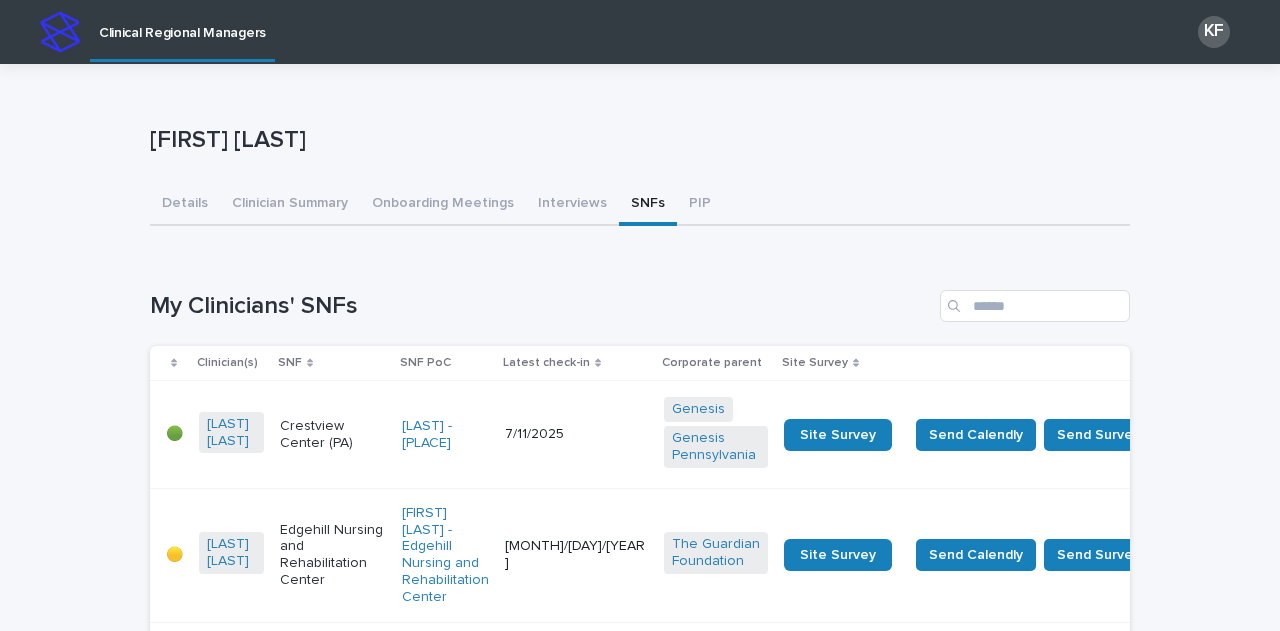 click on "[FIRST] [LAST] [FIRST] [LAST] Sorry, there was an error saving your record. Please try again. Please fill out the required fields below. Details Clinician Summary Onboarding Meetings Interviews SNFs PIP Can't display tree at index  3 Can't display tree at index  2 Can't display tree at index  4 Can't display tree at index  5 Loading... Saving… Loading... Saving… Loading... Saving… My Clinicians' SNFs Clinician(s) SNF SNF PoC Latest check-in Corporate parent Site Survey 🟢 [FIRST] [LAST]   Crestview Center (PA) [FIRST] [LAST] - Crestview Center (PA)   7/11/2025 Genesis   Genesis Pennsylvania   Site Survey Send Calendly Send Survey 🟡 [FIRST] [LAST]   Edgehill Nursing and Rehabilitation Center [FIRST] [LAST] - Edgehill Nursing and Rehabilitation Center   6/4/2025 The Guardian Foundation   Site Survey Send Calendly Send Survey 🟡 [FIRST] [LAST]   Sanatoga Center [FIRST] [LAST] - Sanatoga Center   6/6/2025 Genesis   Genesis Pennsylvania   Site Survey Send Calendly Send Survey 🔴     9/3/2024" at bounding box center (640, 4088) 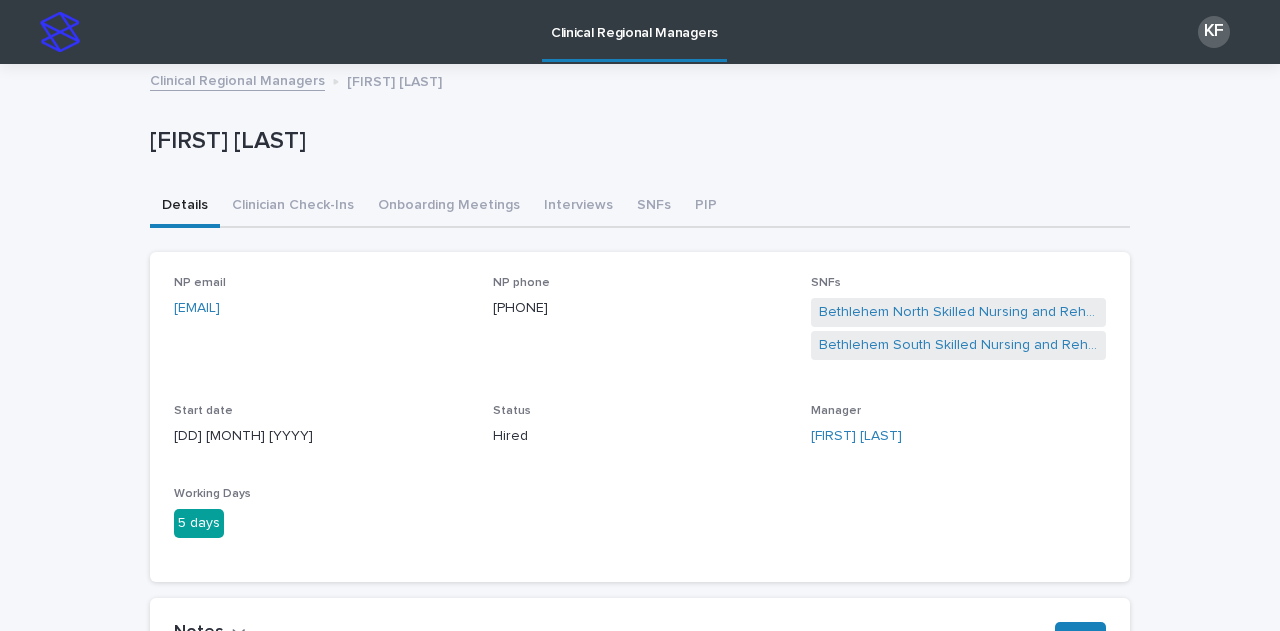scroll, scrollTop: 0, scrollLeft: 0, axis: both 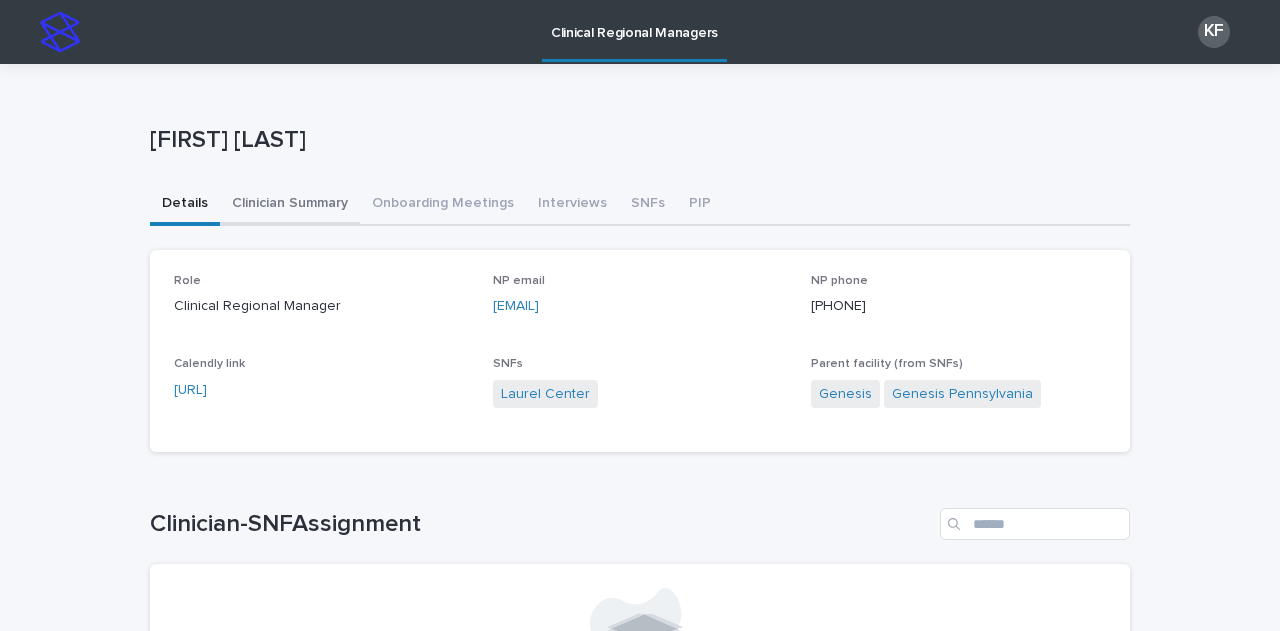 click on "Clinician Summary" at bounding box center [290, 205] 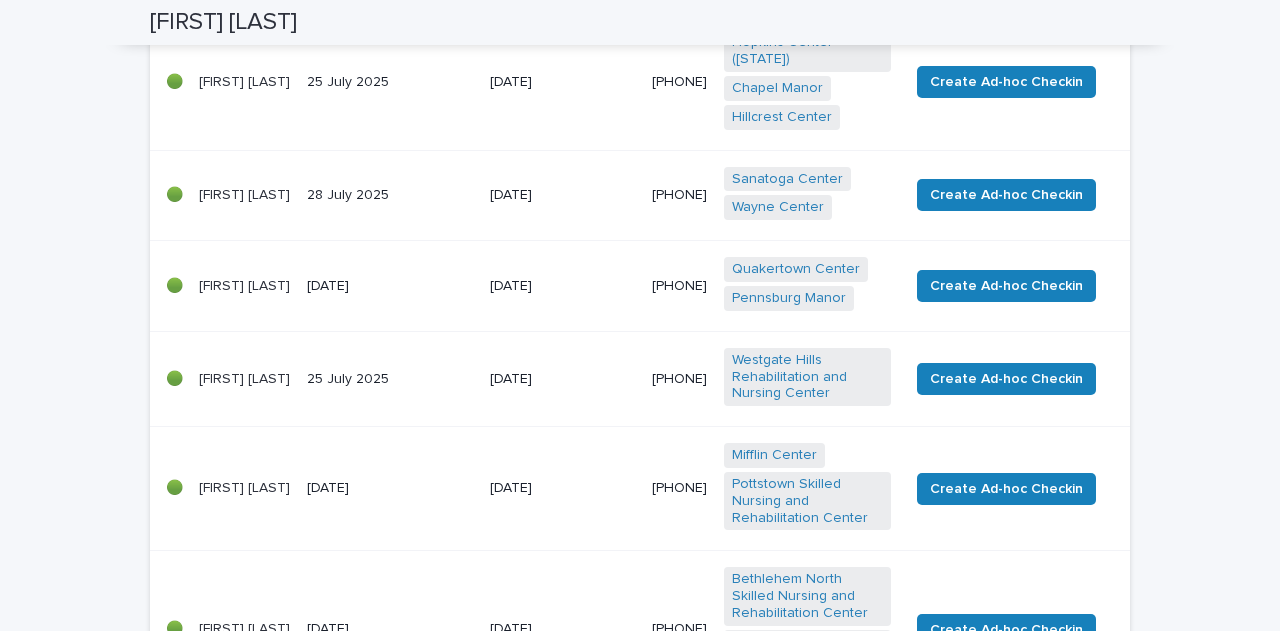scroll, scrollTop: 0, scrollLeft: 0, axis: both 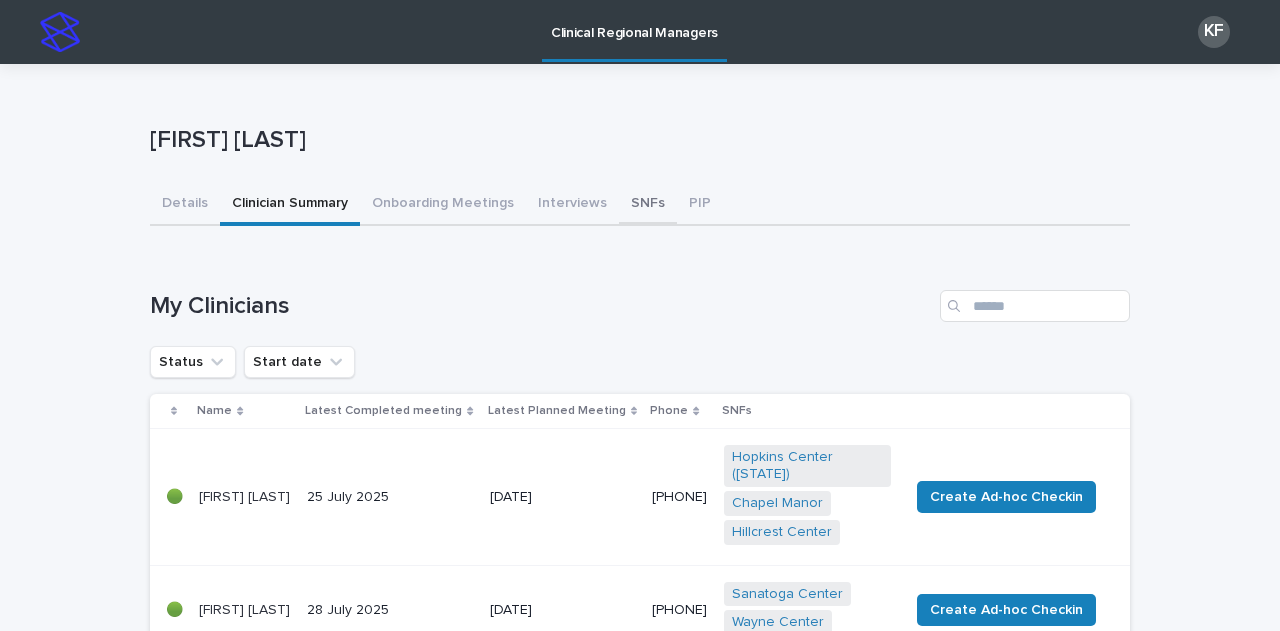 click on "SNFs" at bounding box center [648, 205] 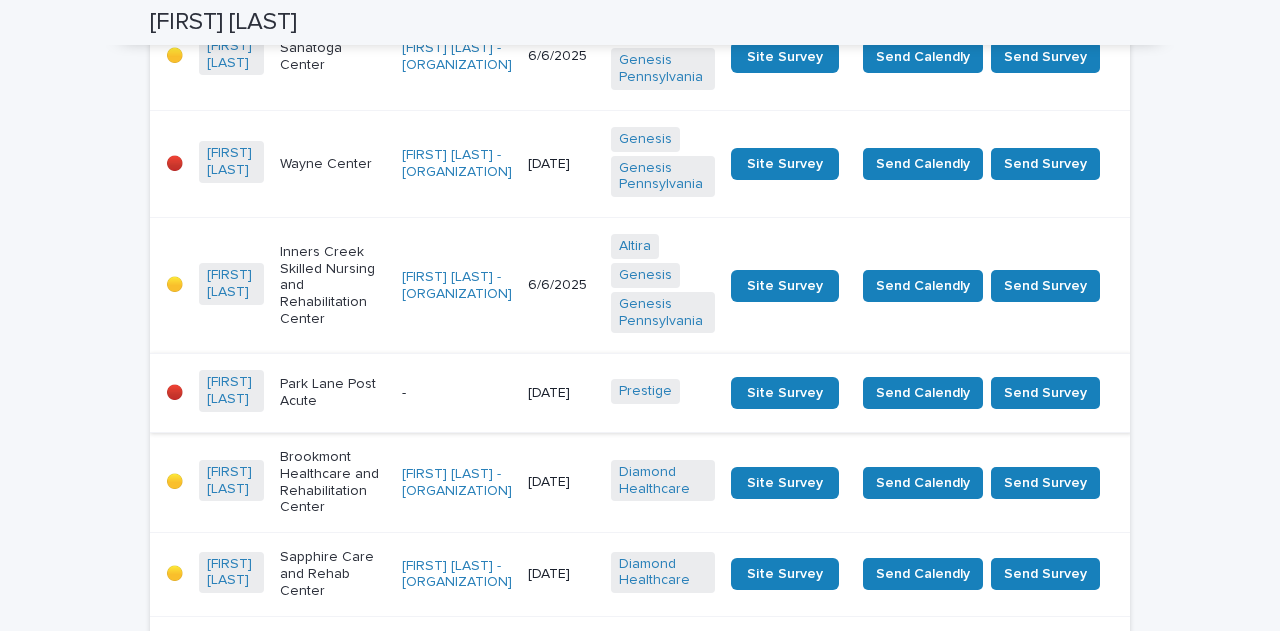 scroll, scrollTop: 700, scrollLeft: 0, axis: vertical 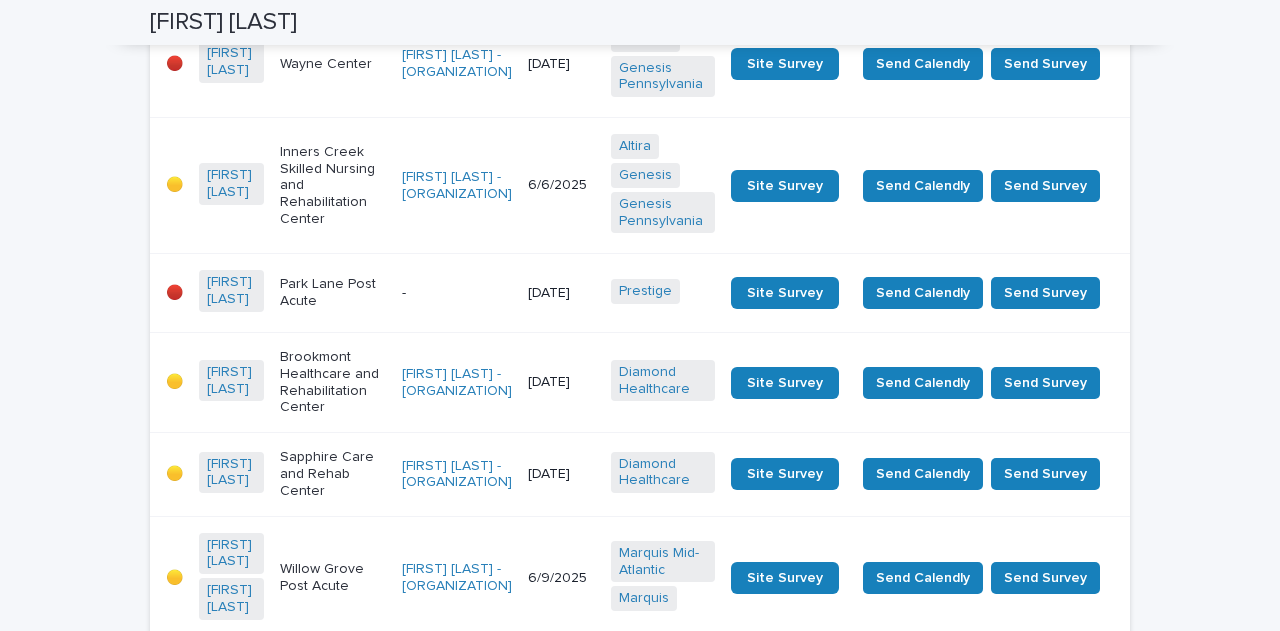 click on "-" at bounding box center (457, 293) 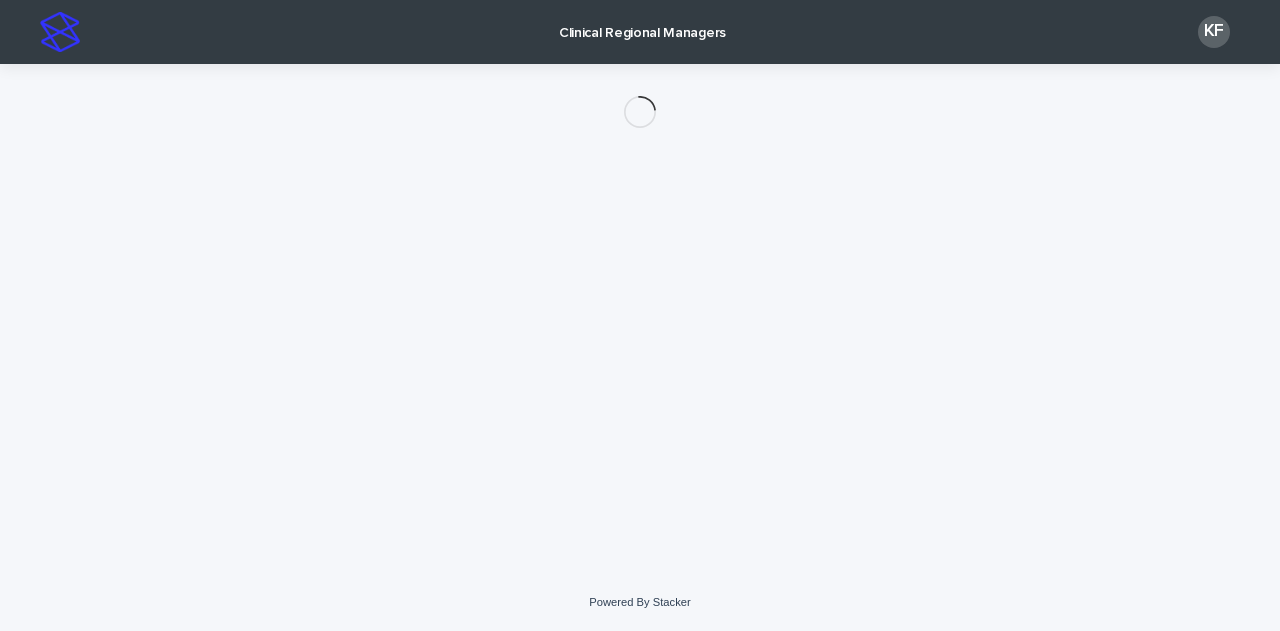 scroll, scrollTop: 0, scrollLeft: 0, axis: both 